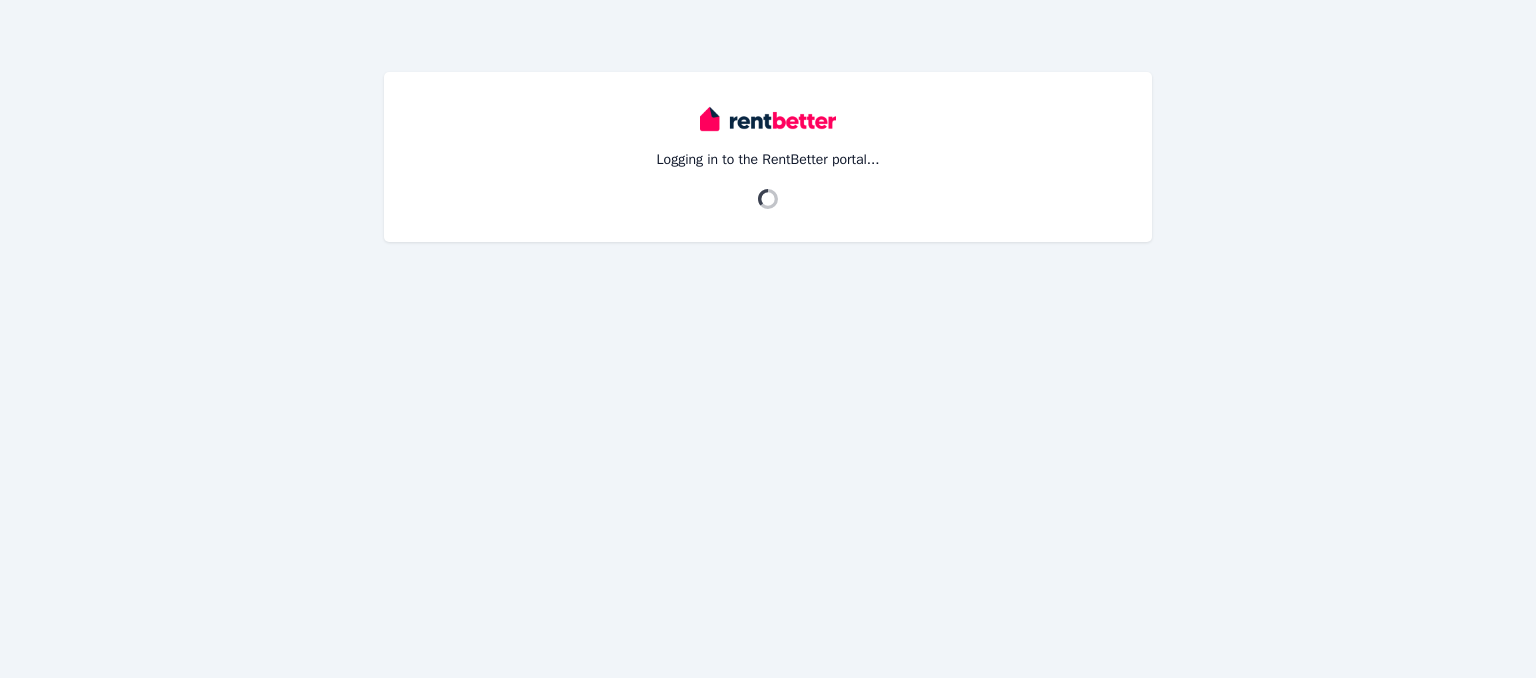 scroll, scrollTop: 0, scrollLeft: 0, axis: both 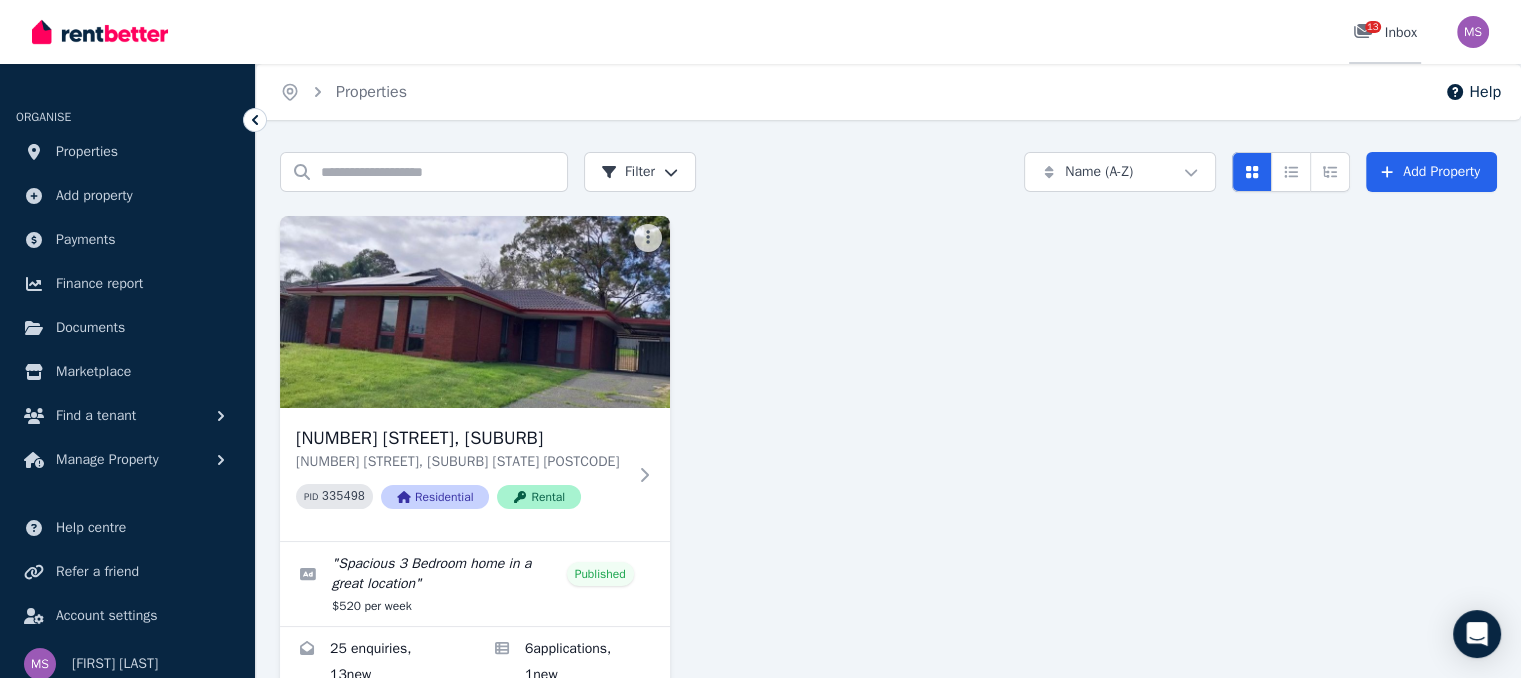 click 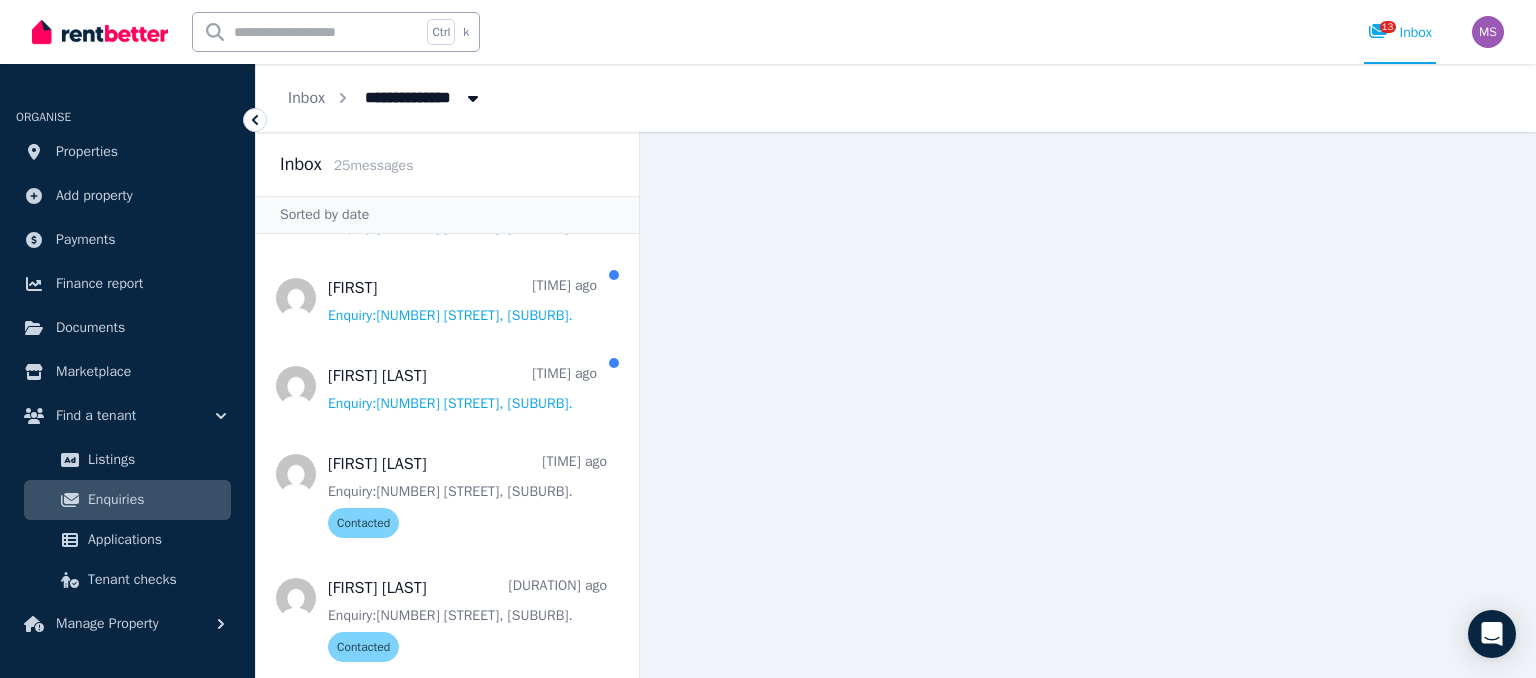 scroll, scrollTop: 855, scrollLeft: 0, axis: vertical 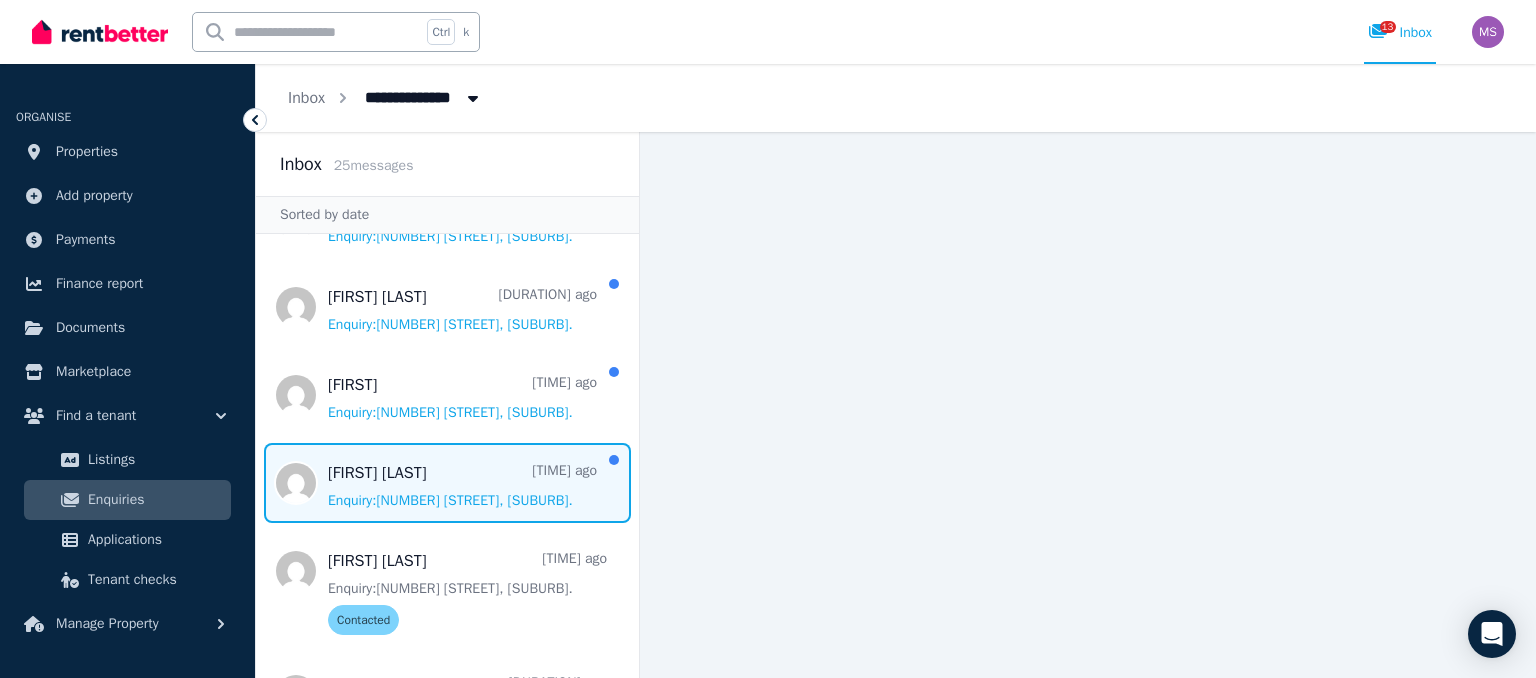click at bounding box center [447, 483] 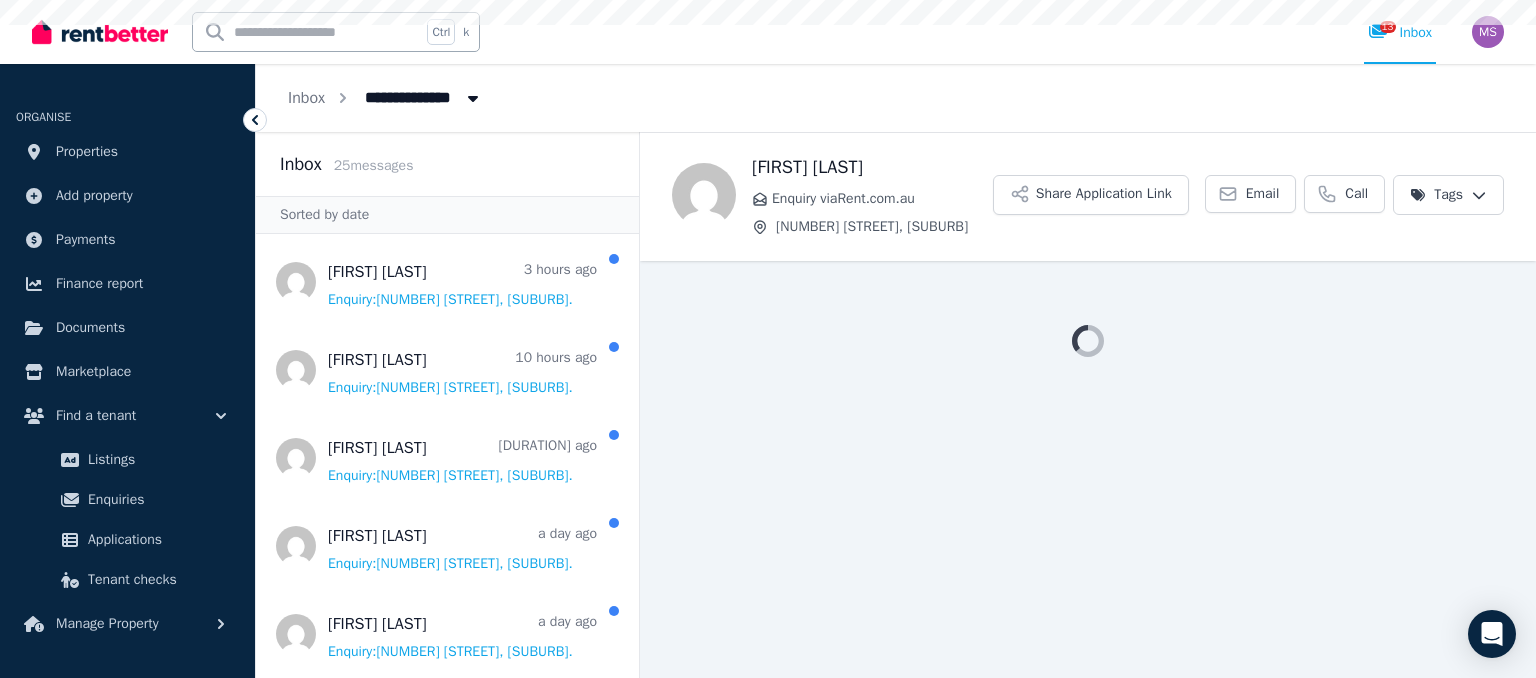 scroll, scrollTop: 0, scrollLeft: 0, axis: both 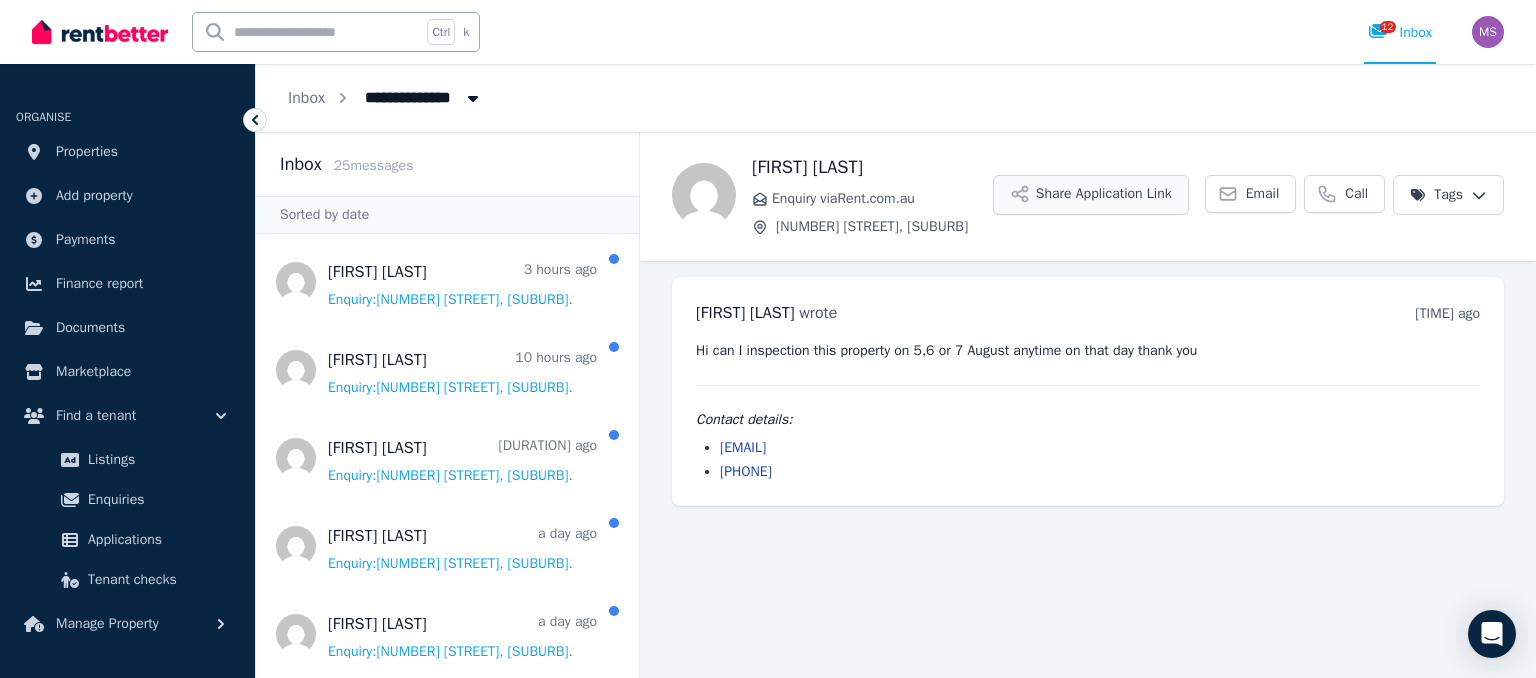 click on "Share Application Link" at bounding box center [1091, 195] 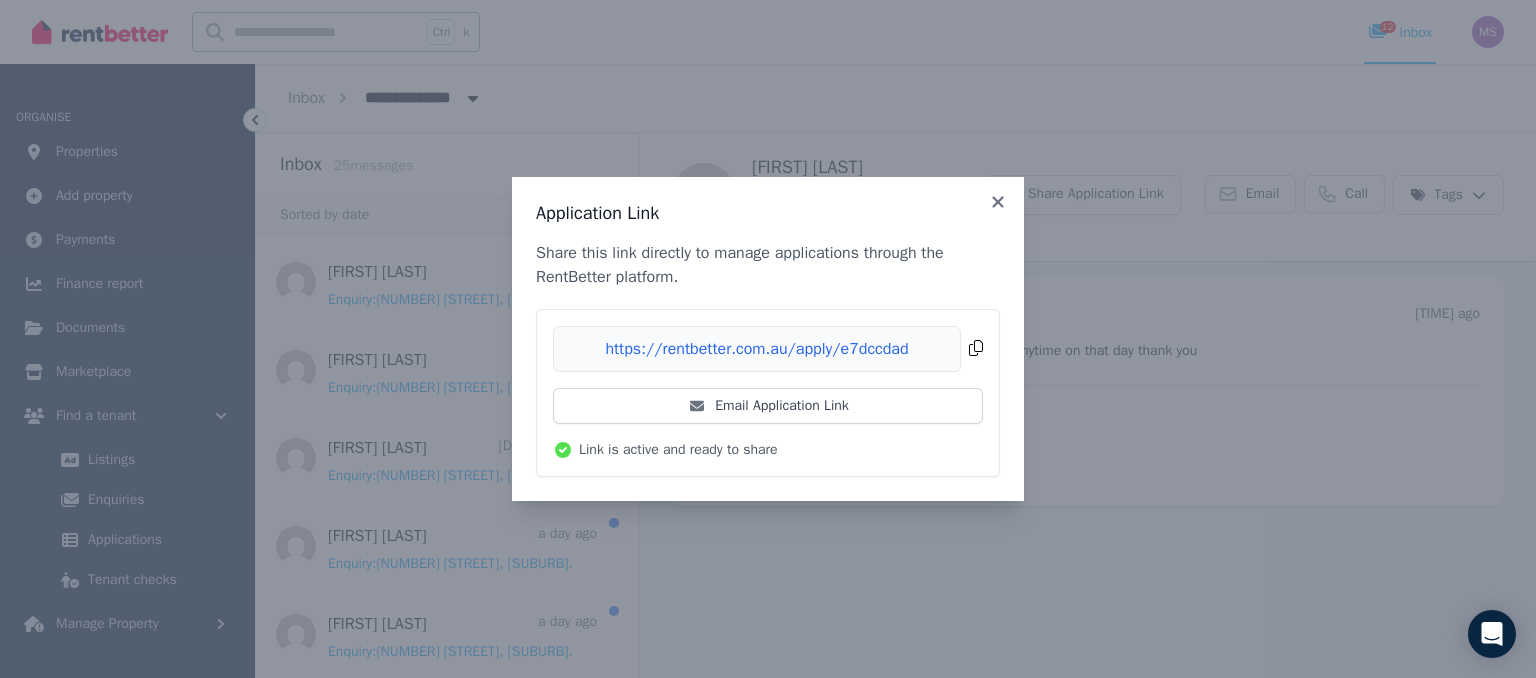 drag, startPoint x: 819, startPoint y: 349, endPoint x: 688, endPoint y: 326, distance: 133.00375 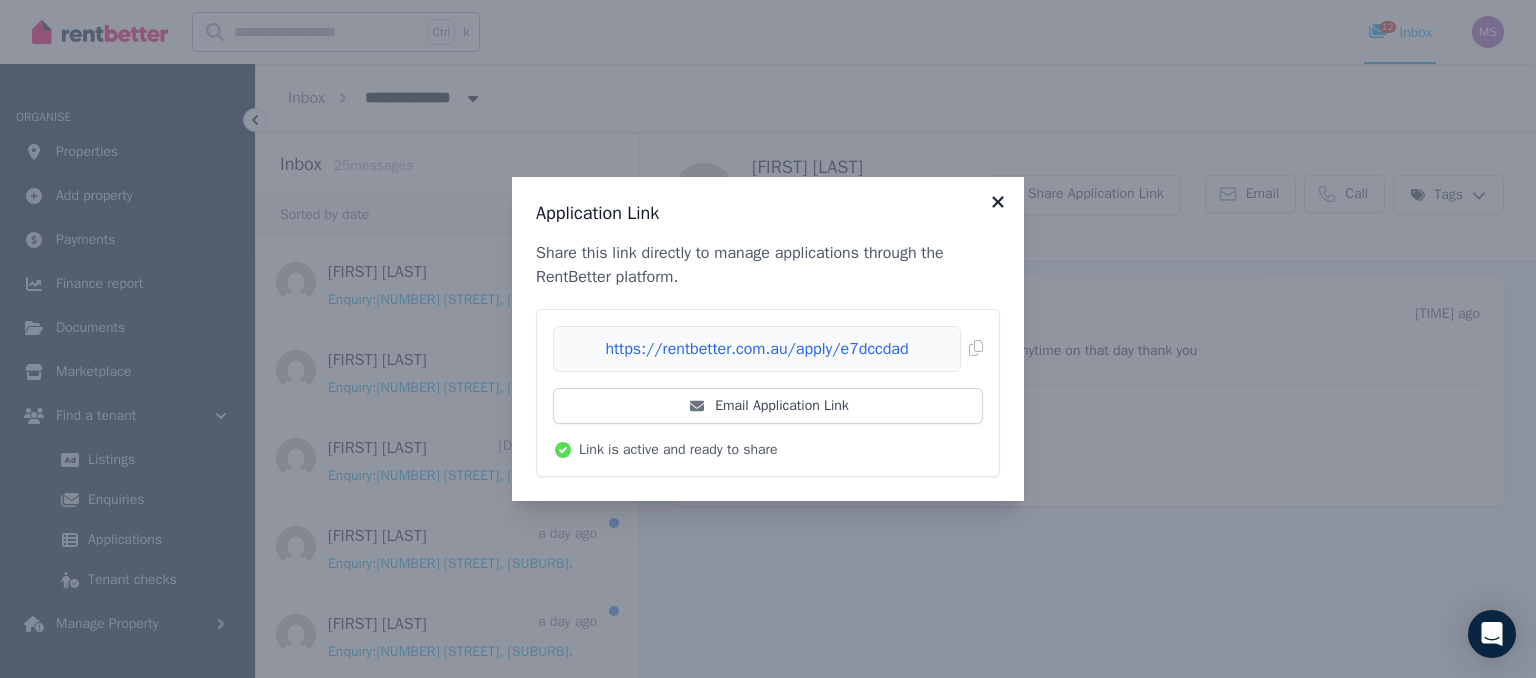 click 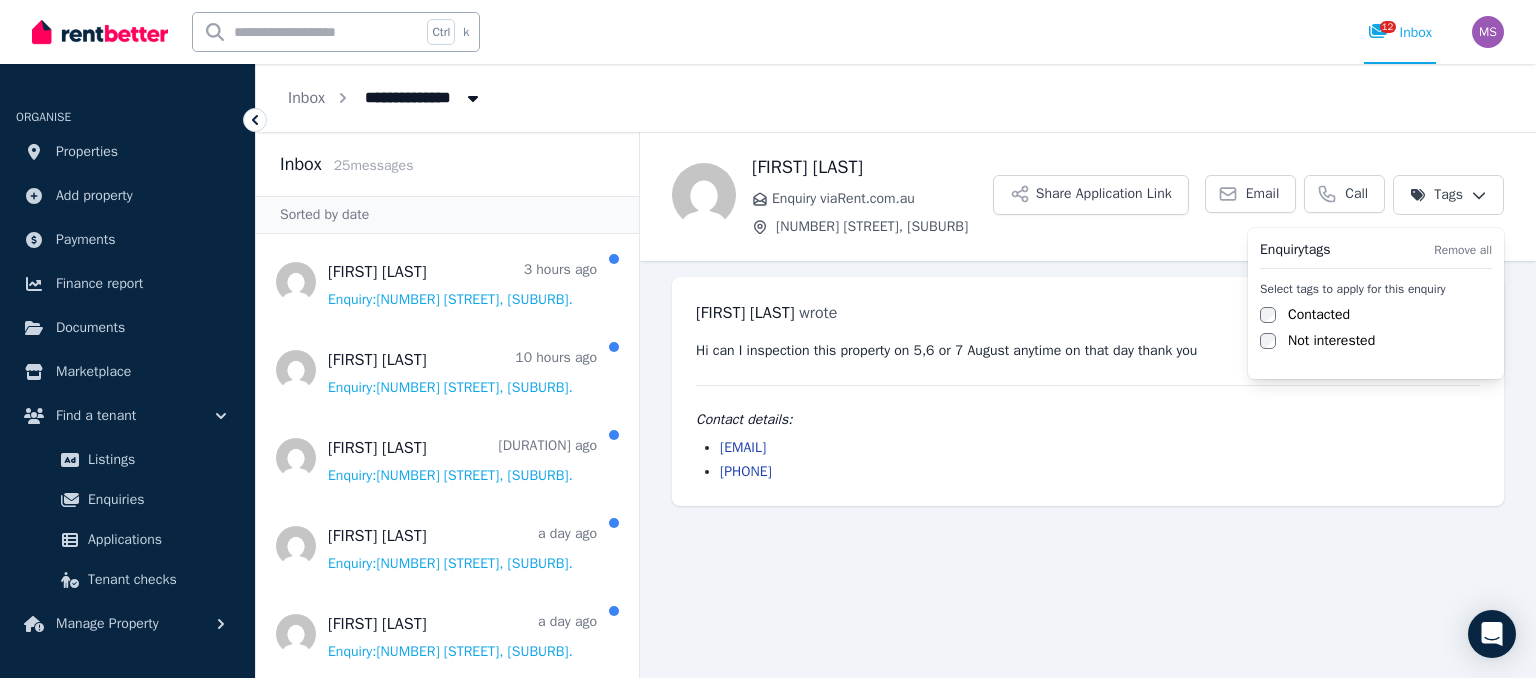 click on "**********" at bounding box center (768, 339) 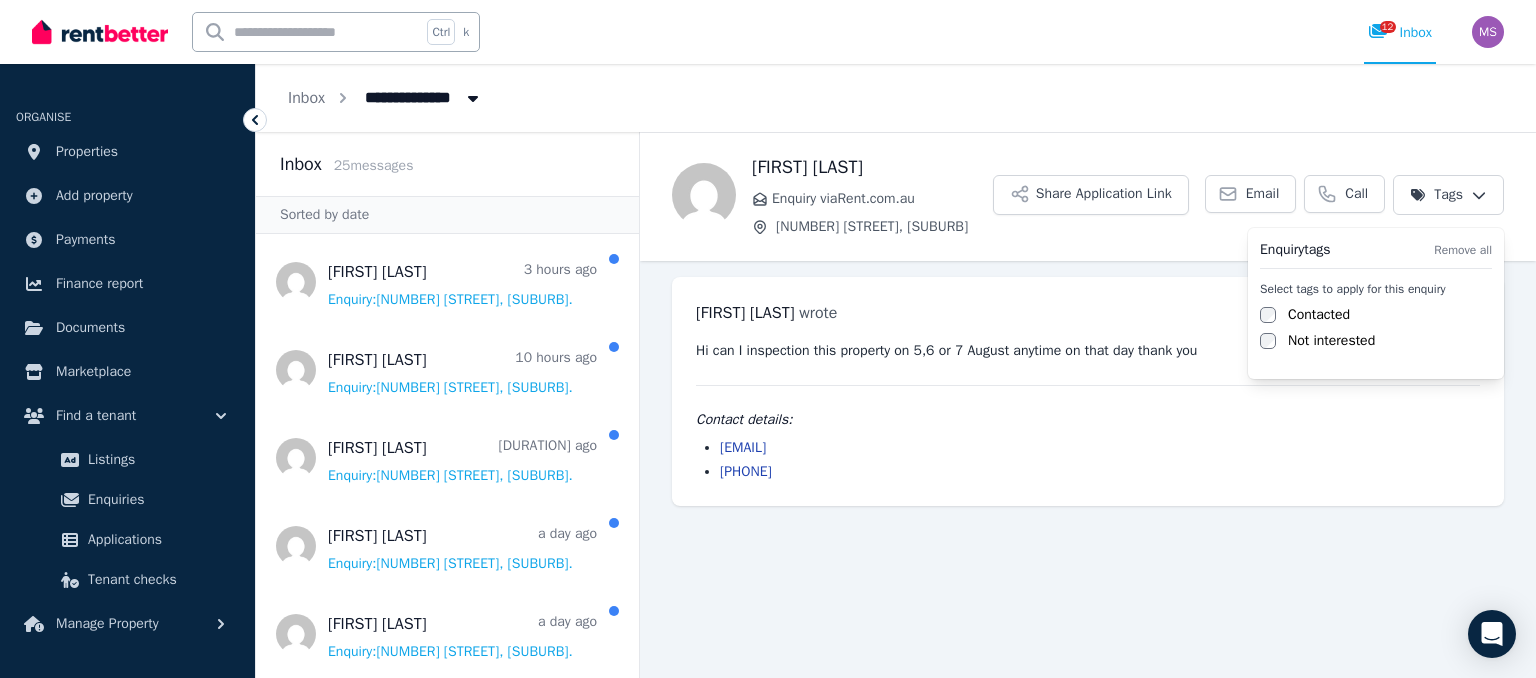 click on "Contacted" at bounding box center [1319, 315] 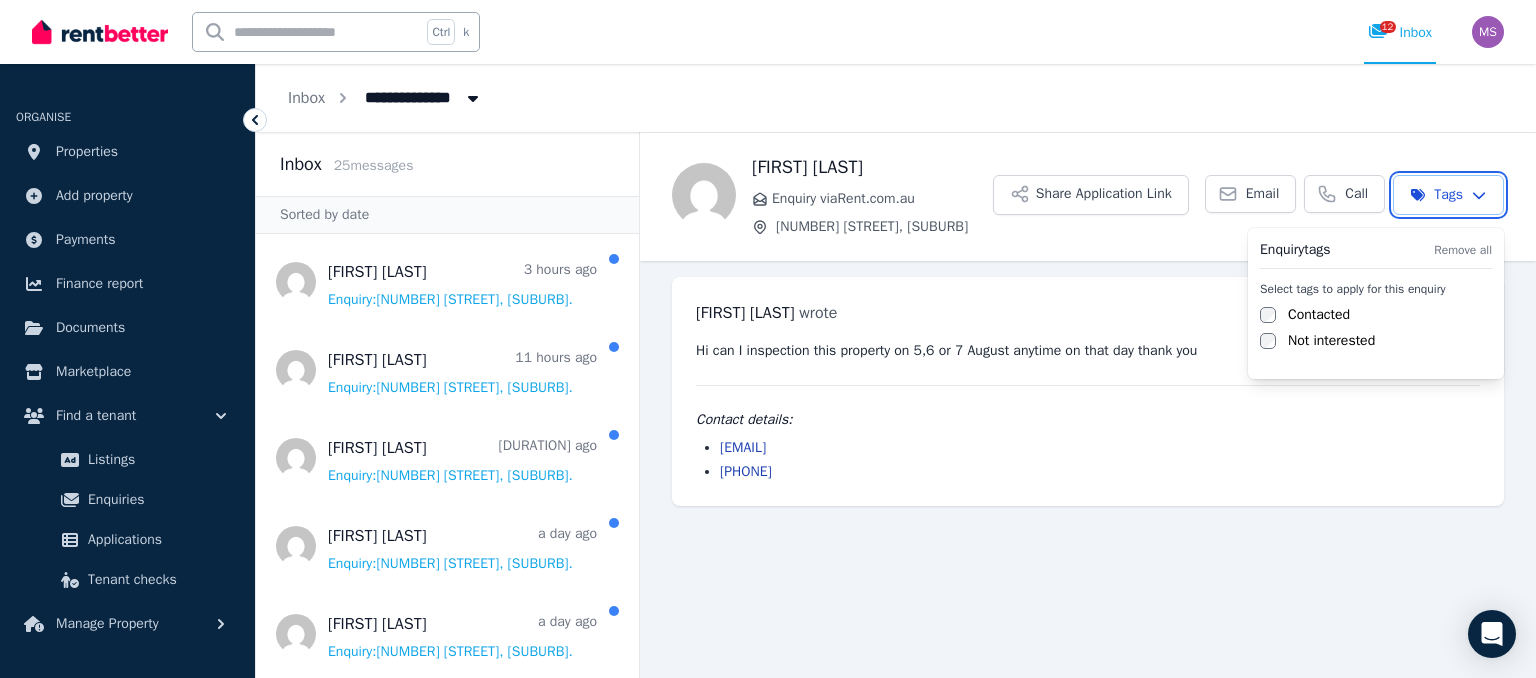 click on "**********" at bounding box center (768, 339) 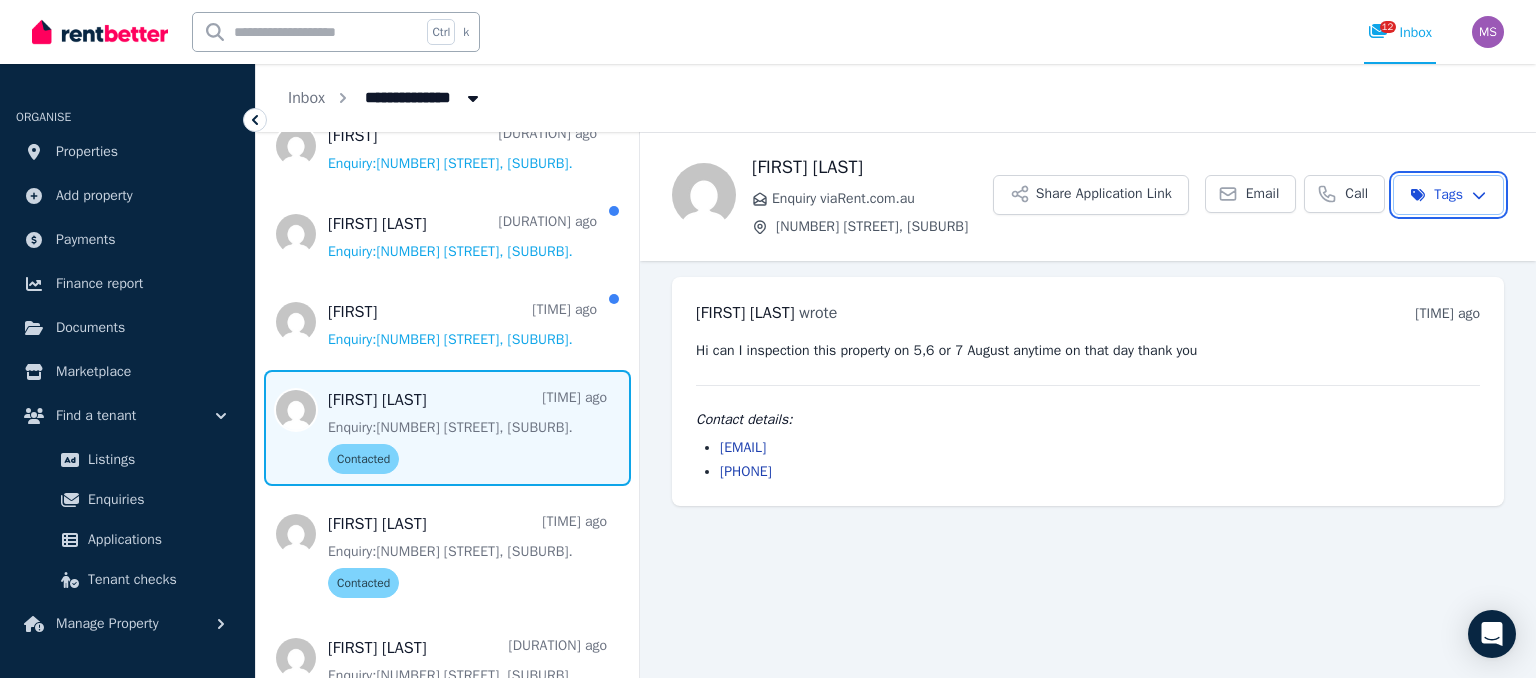 scroll, scrollTop: 924, scrollLeft: 0, axis: vertical 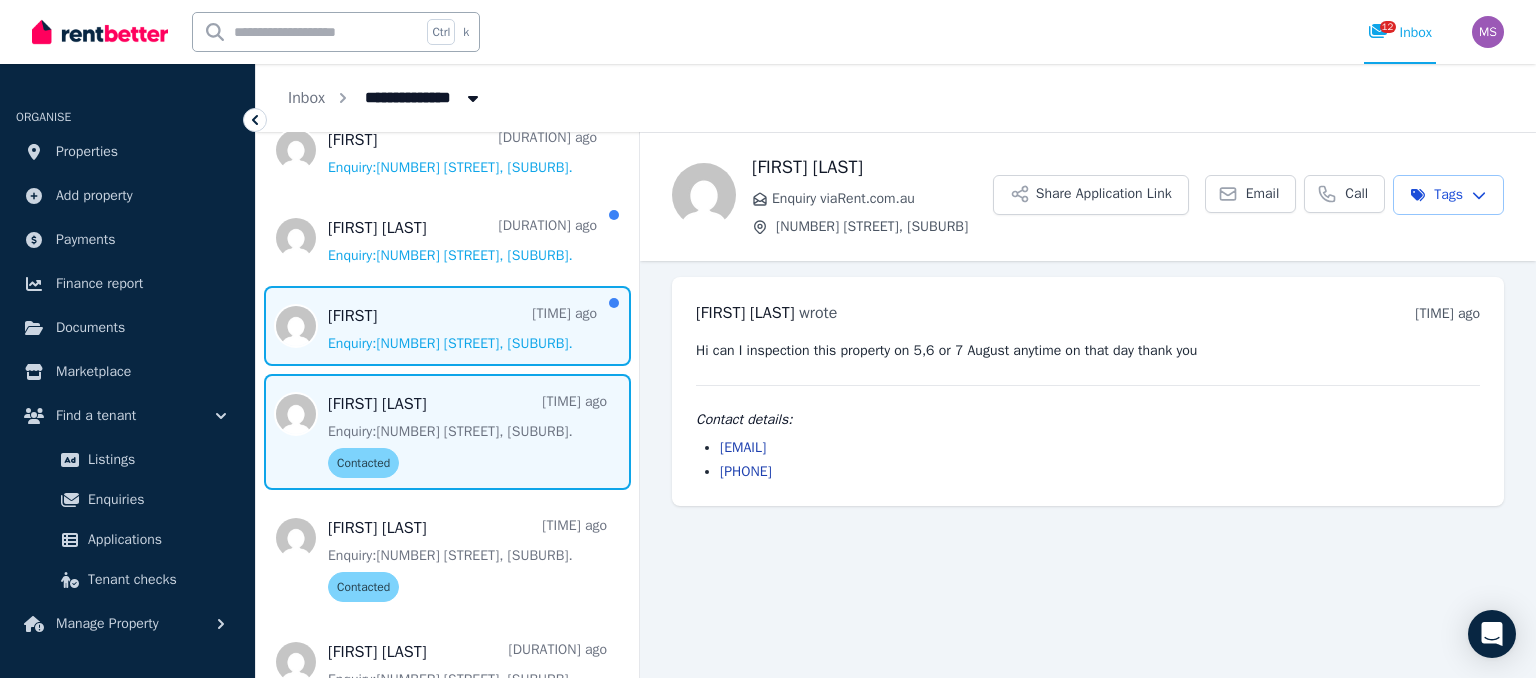 click at bounding box center (447, 326) 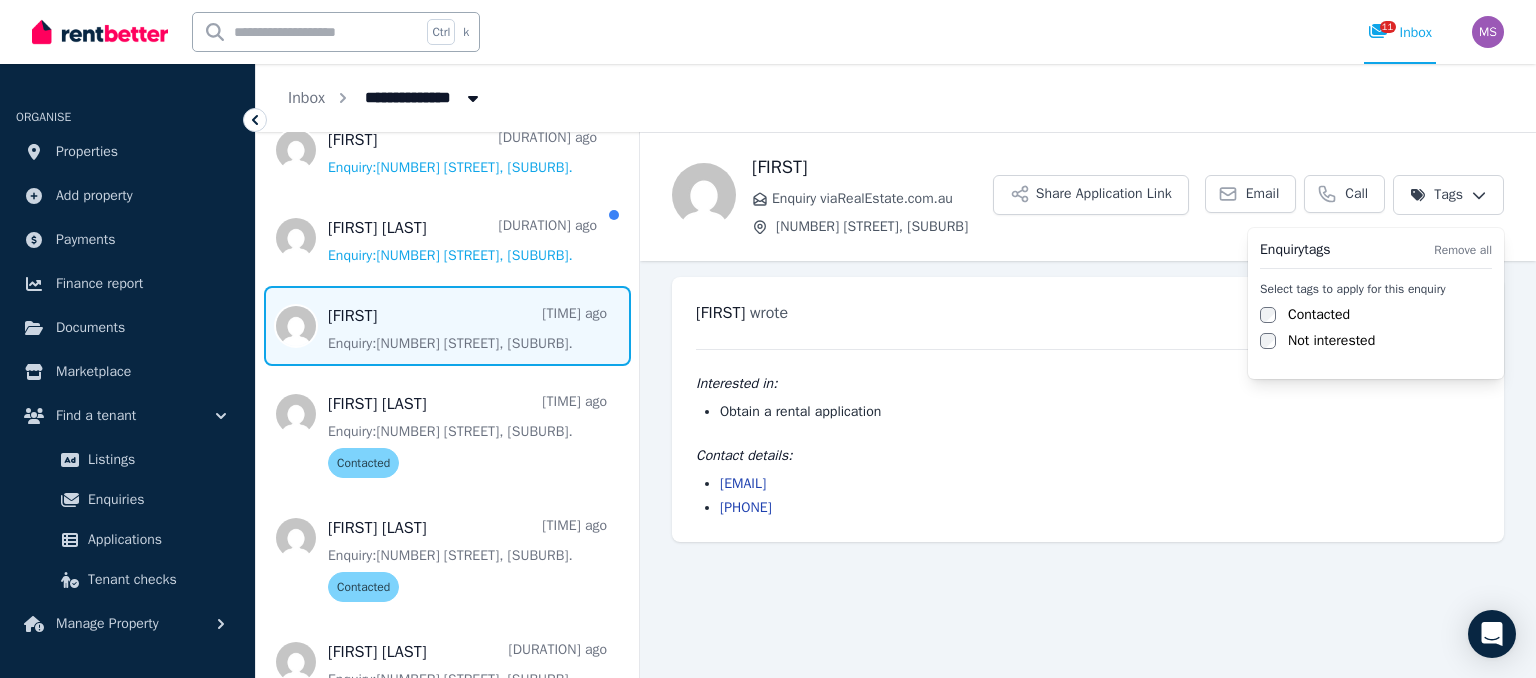 click on "**********" at bounding box center [768, 339] 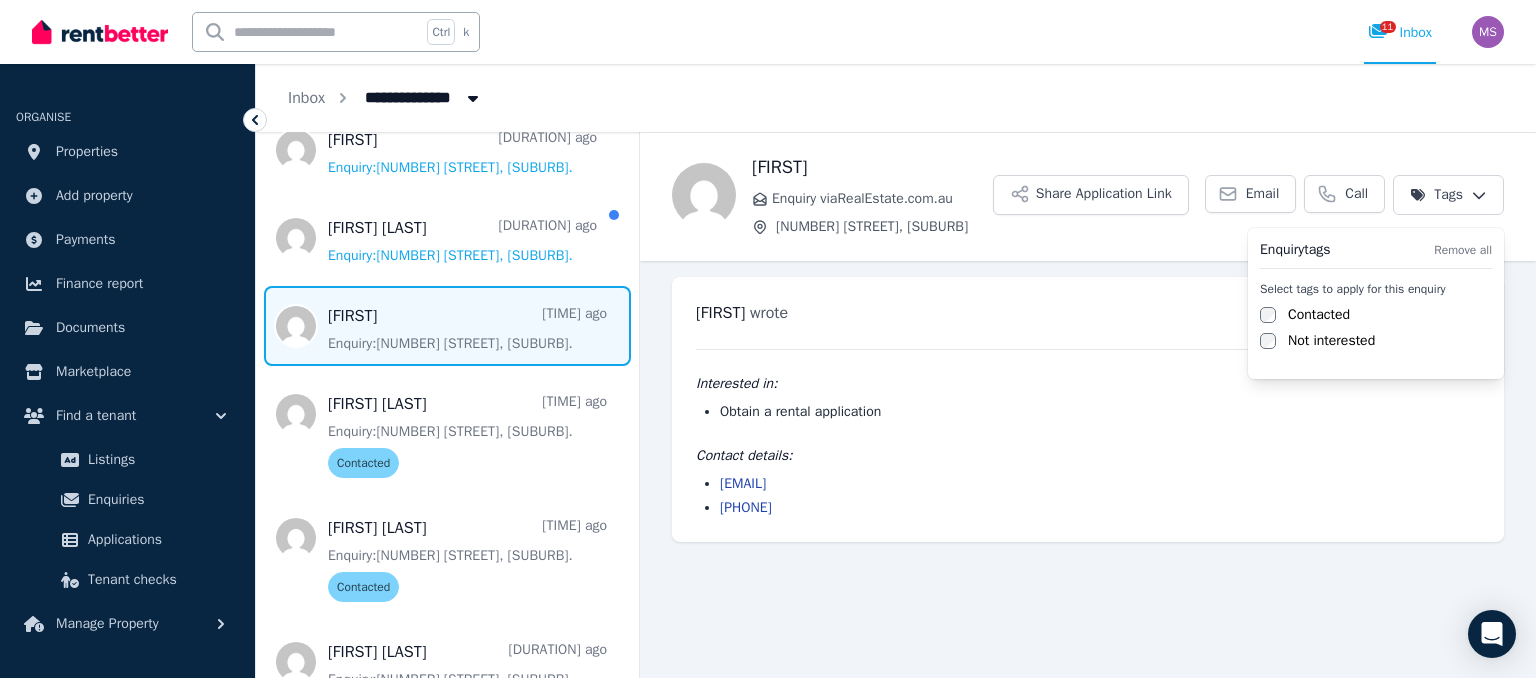 click on "Contacted" at bounding box center (1319, 315) 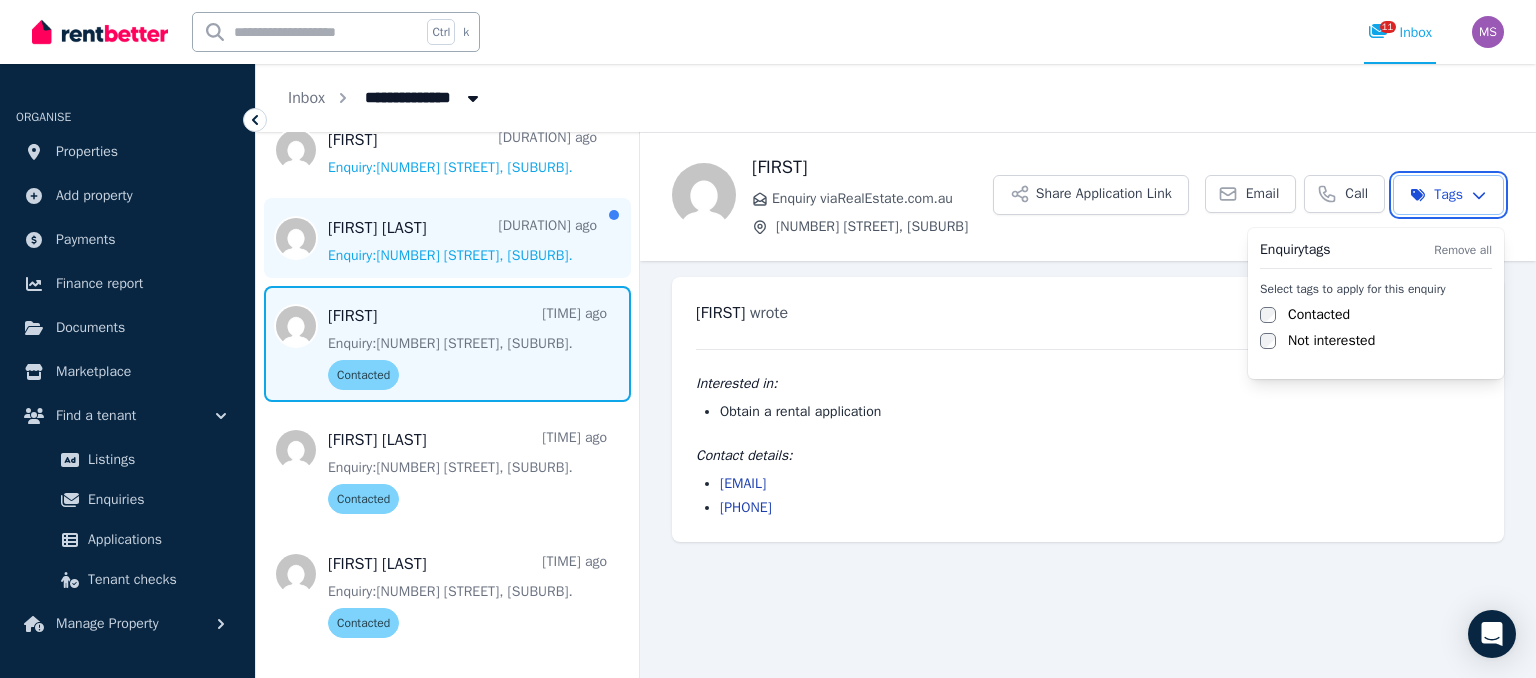 click on "**********" at bounding box center [768, 339] 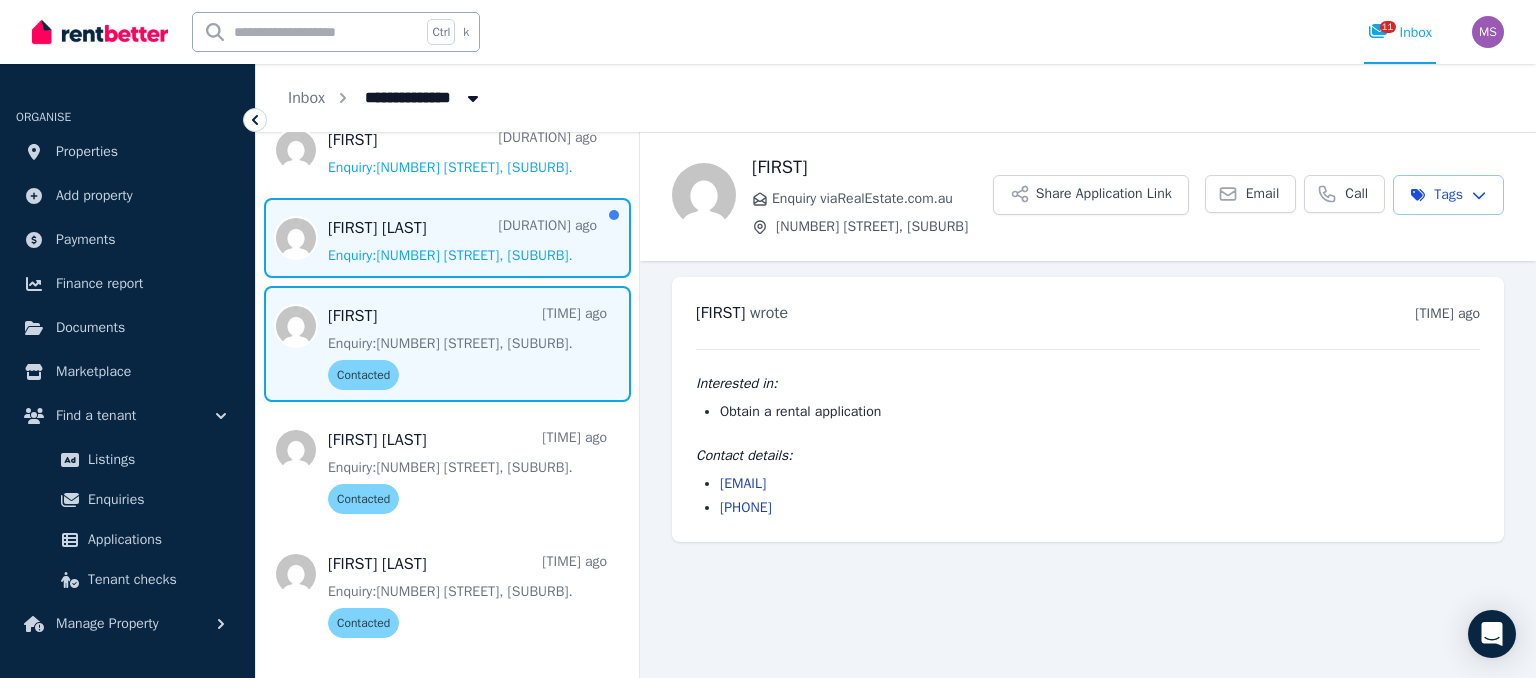 click at bounding box center (447, 238) 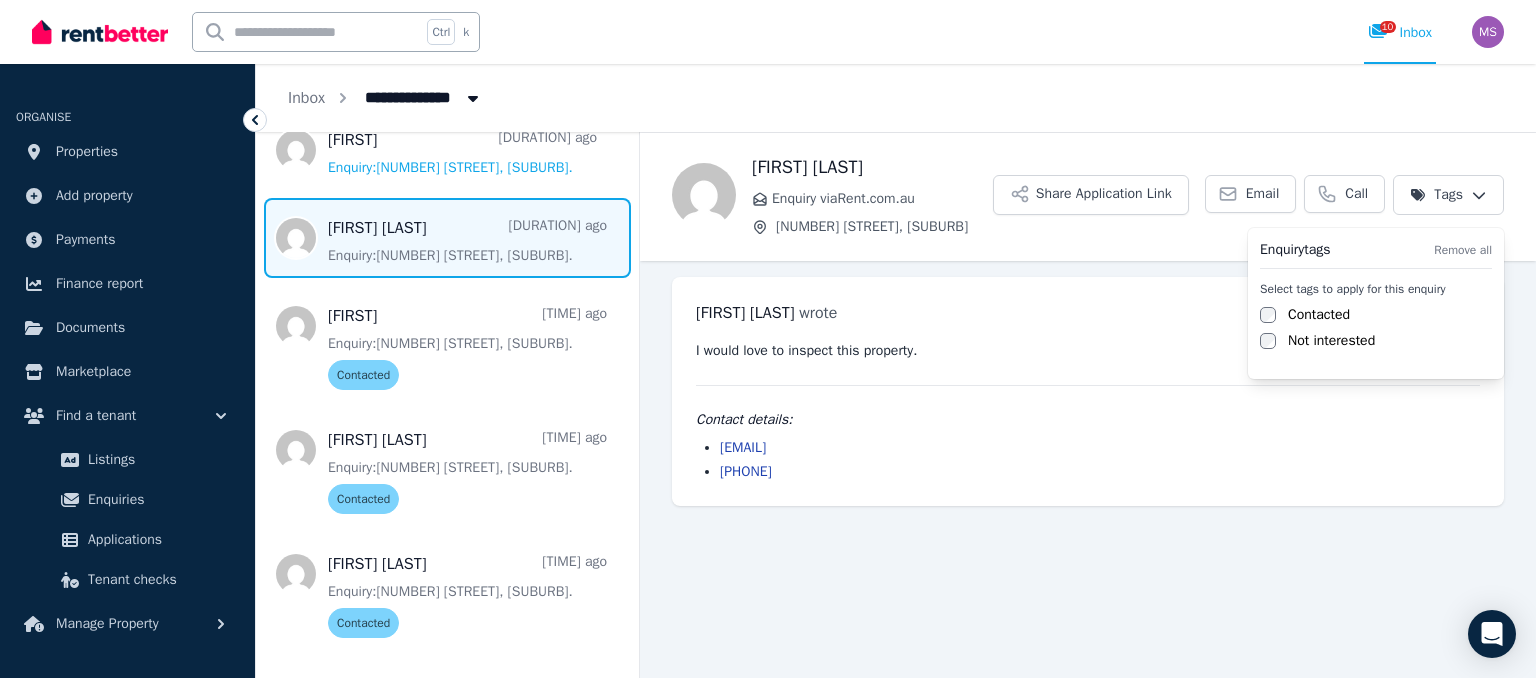 click on "**********" at bounding box center (768, 339) 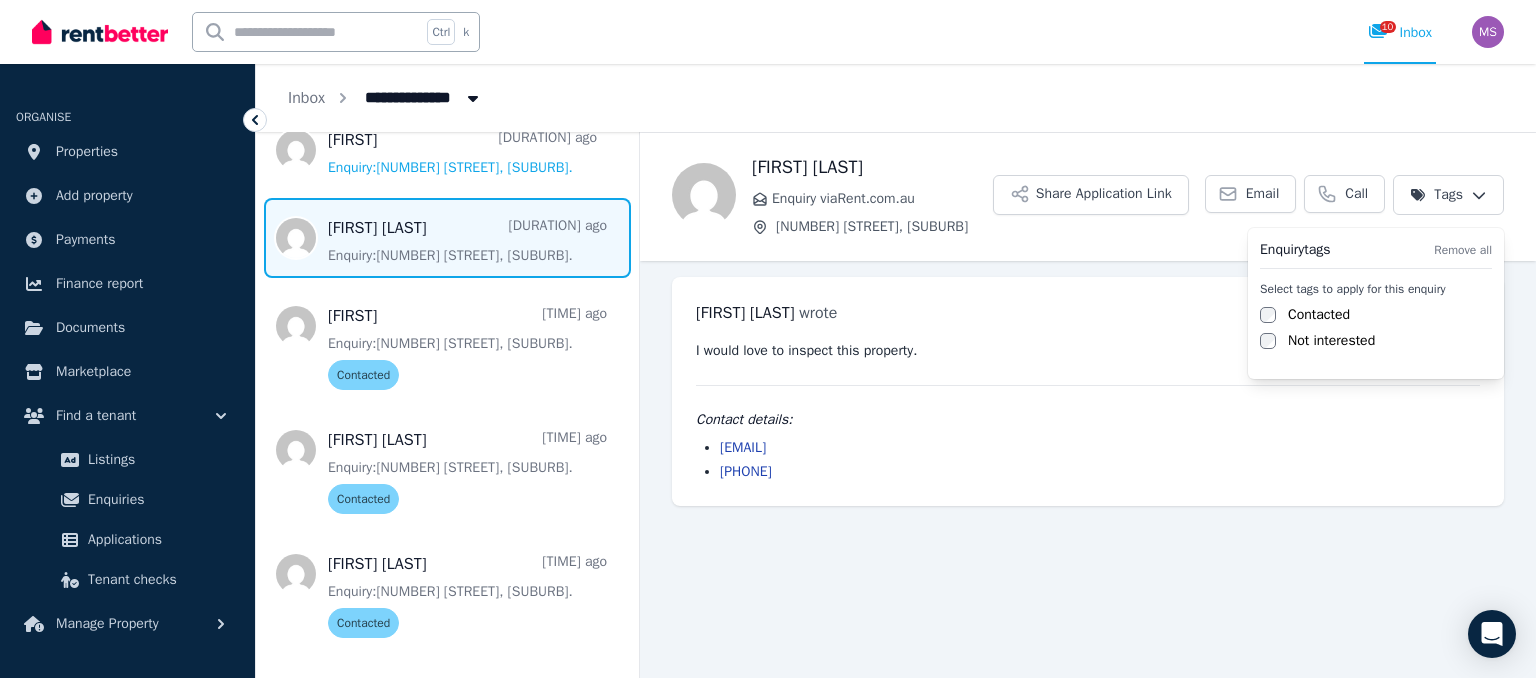 click on "Contacted" at bounding box center [1319, 315] 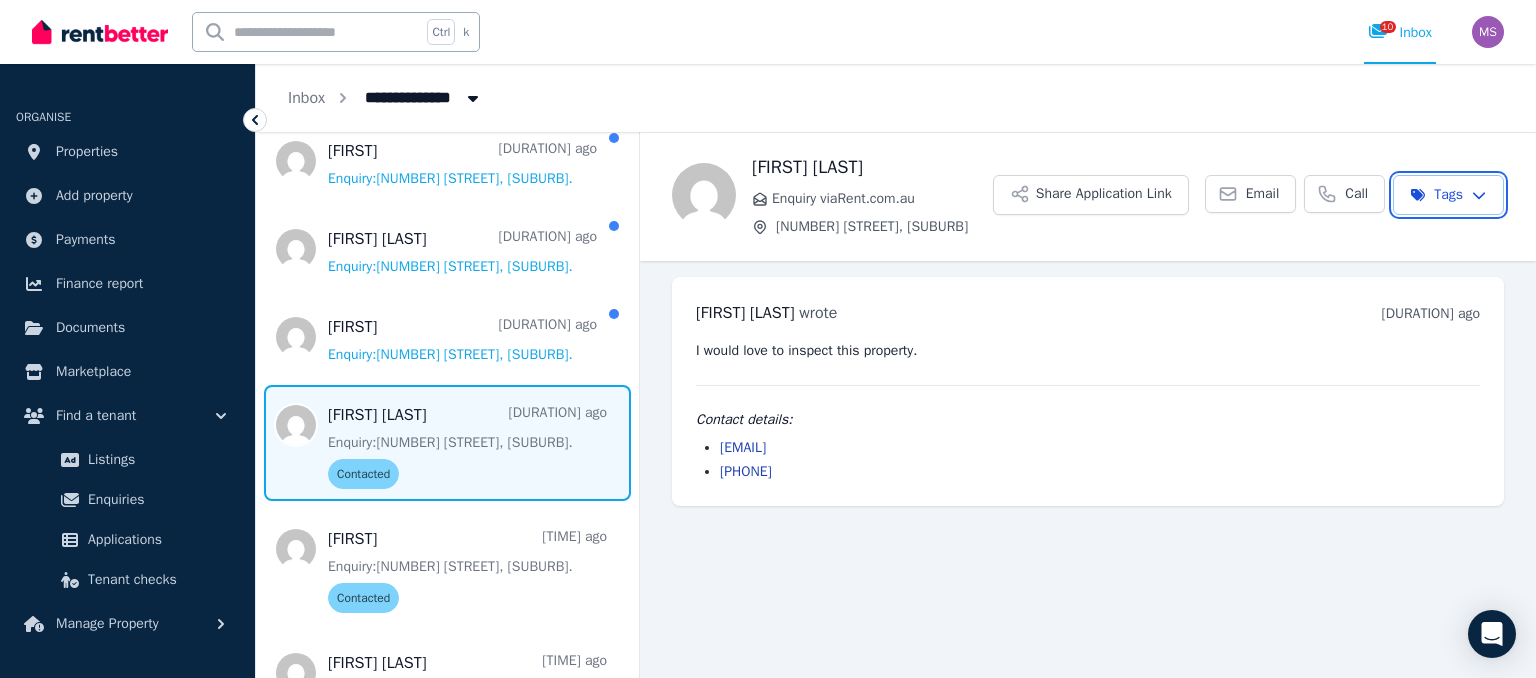 click on "**********" at bounding box center [768, 339] 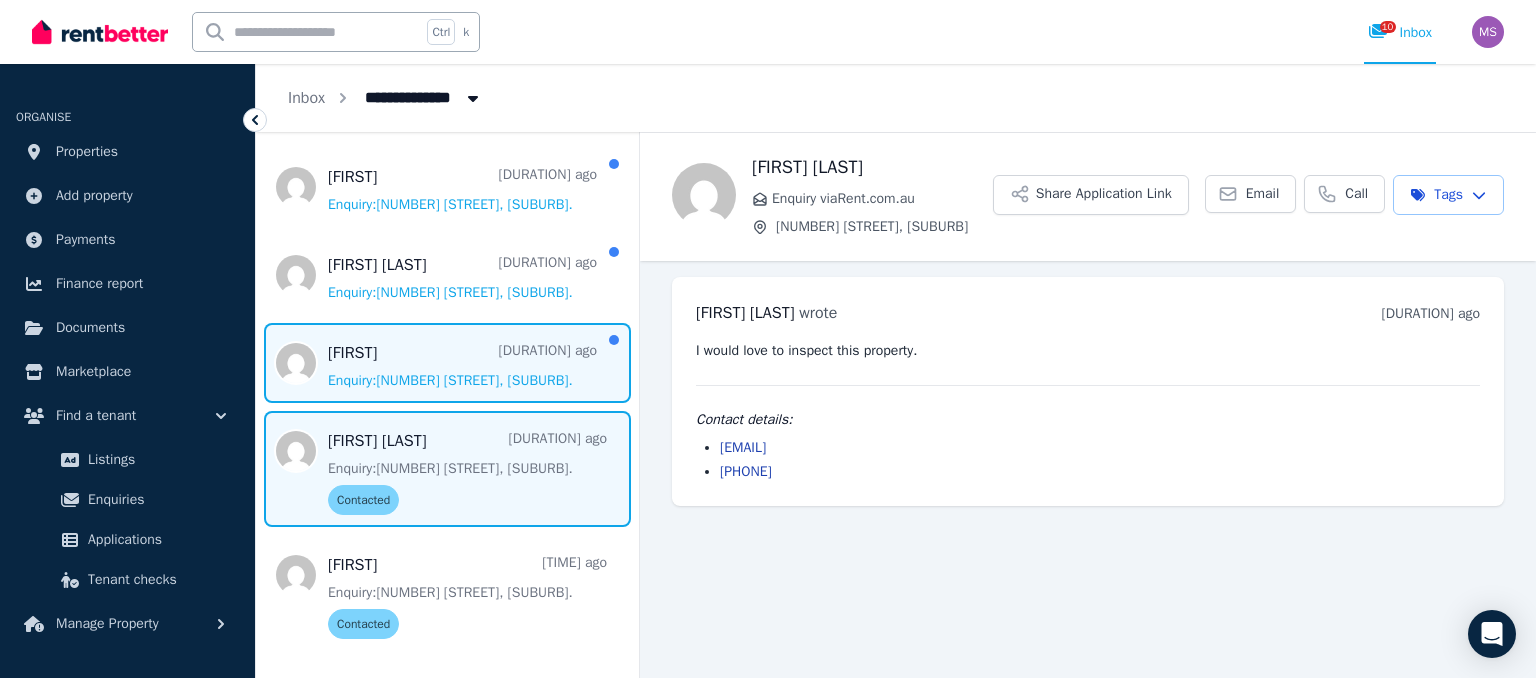 click at bounding box center (447, 363) 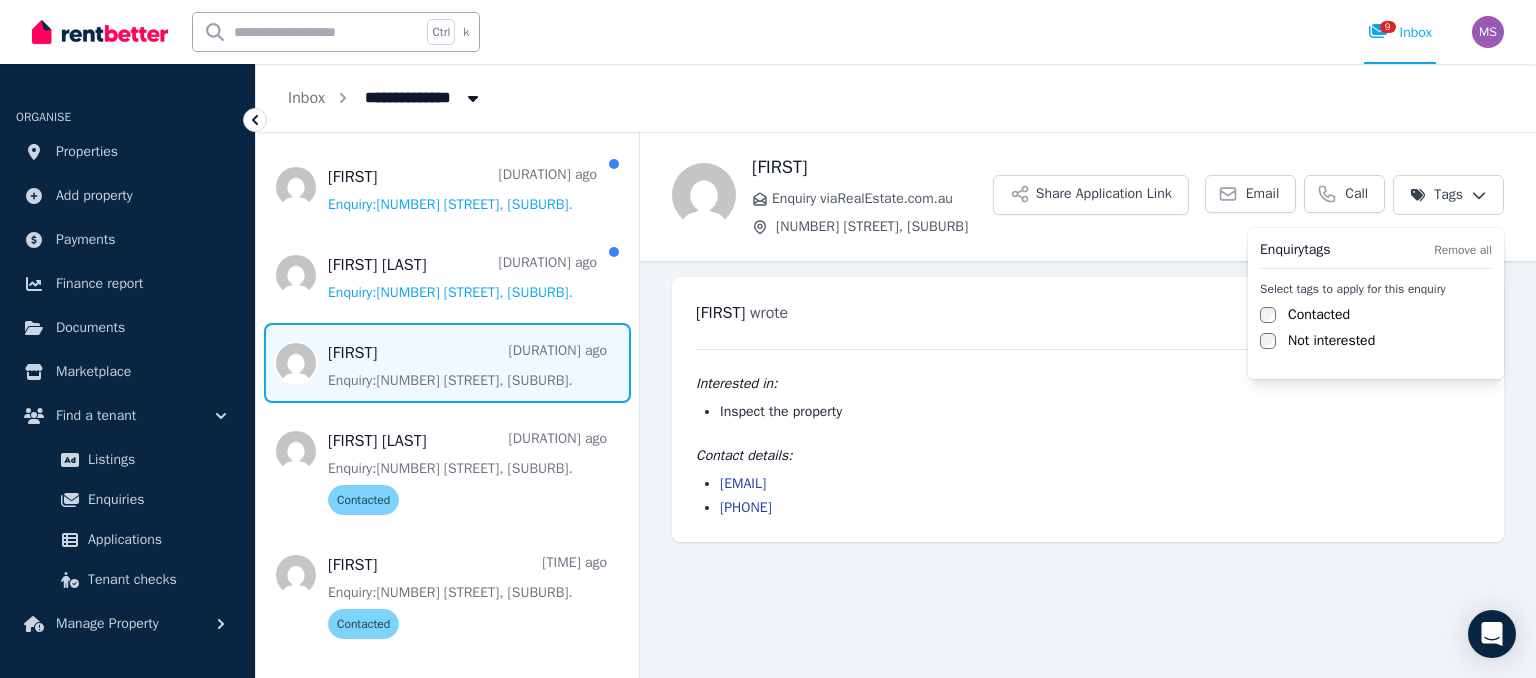 click on "**********" at bounding box center [768, 339] 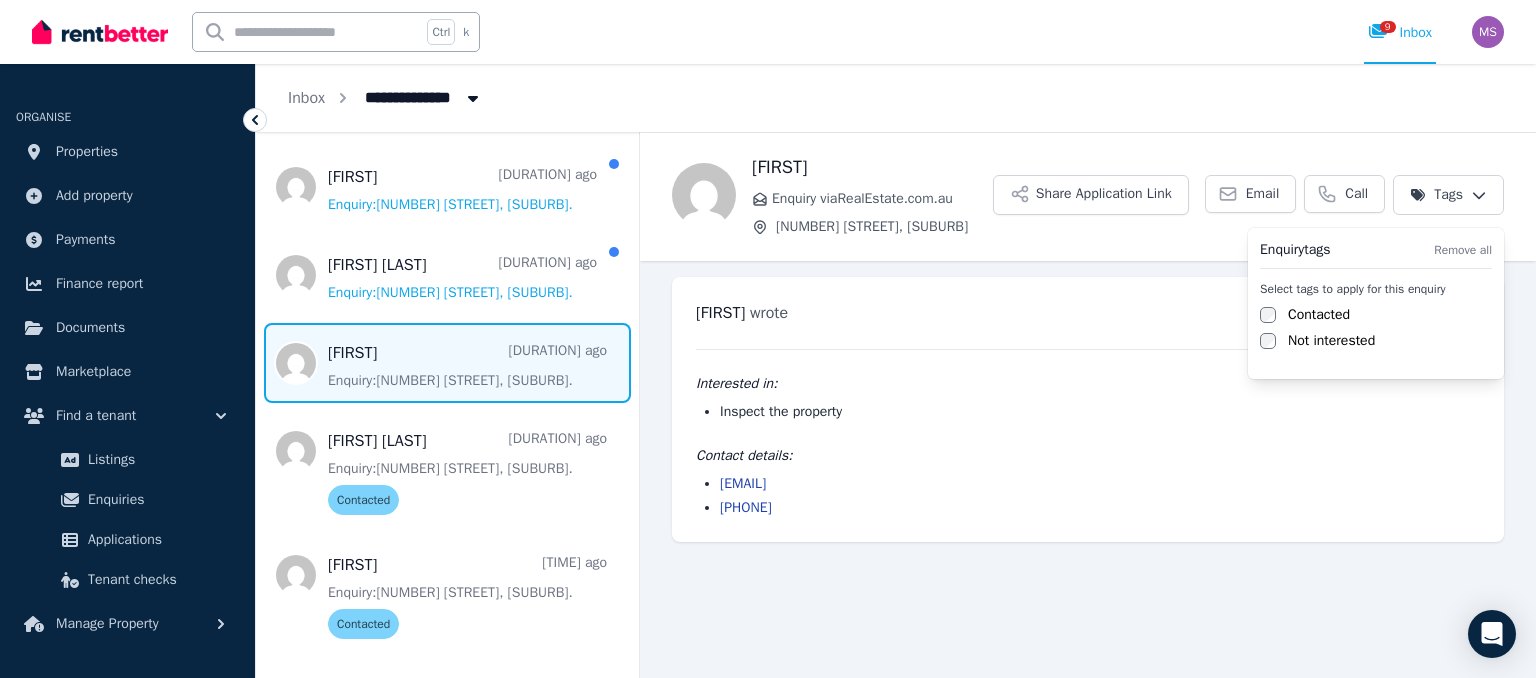 click on "Contacted" at bounding box center [1319, 315] 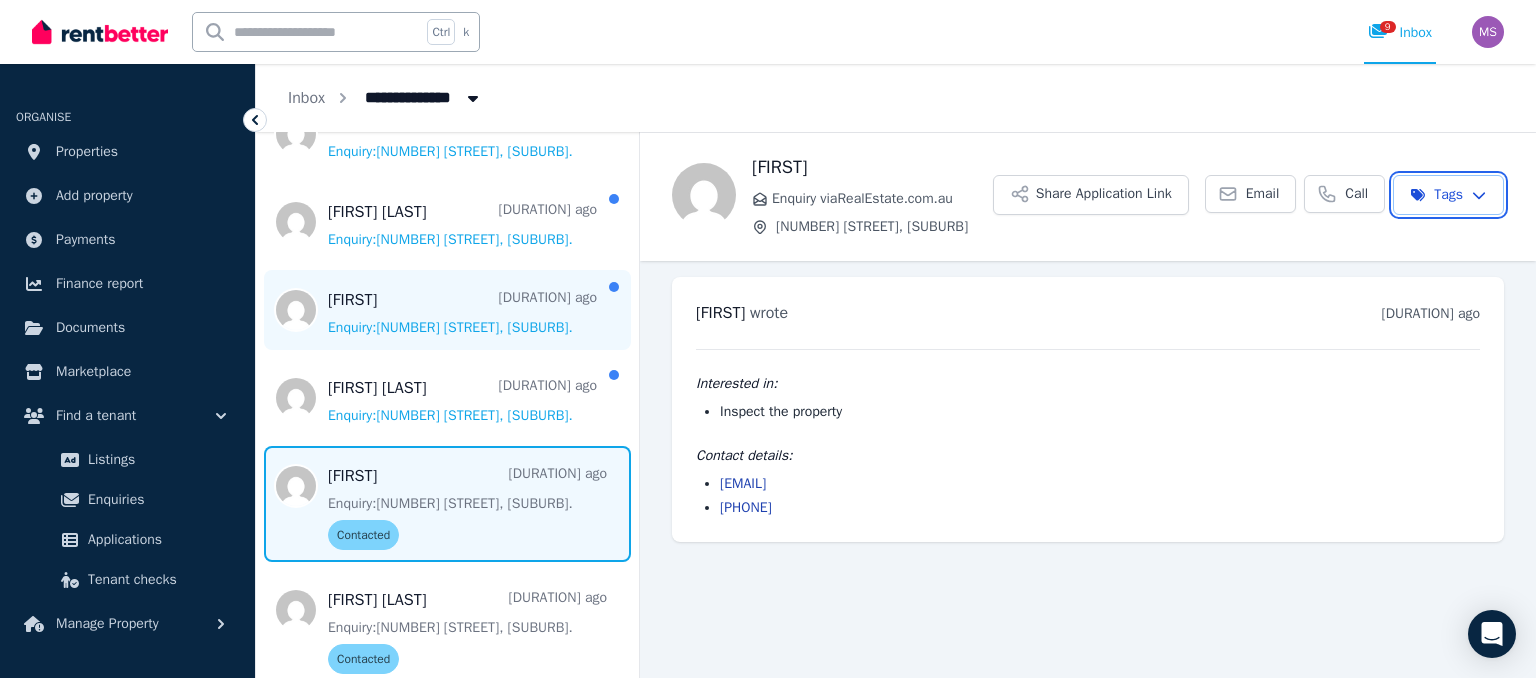 scroll, scrollTop: 610, scrollLeft: 0, axis: vertical 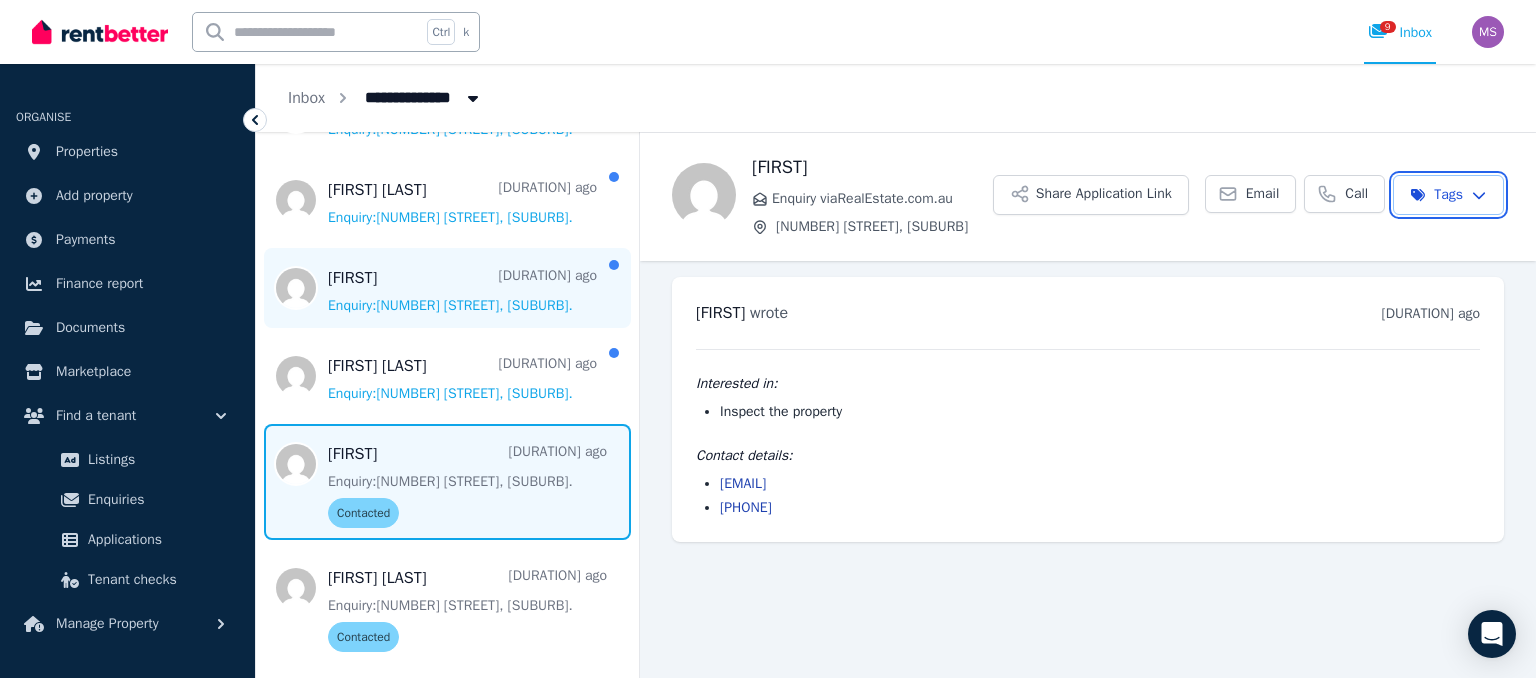 drag, startPoint x: 632, startPoint y: 342, endPoint x: 620, endPoint y: 325, distance: 20.808653 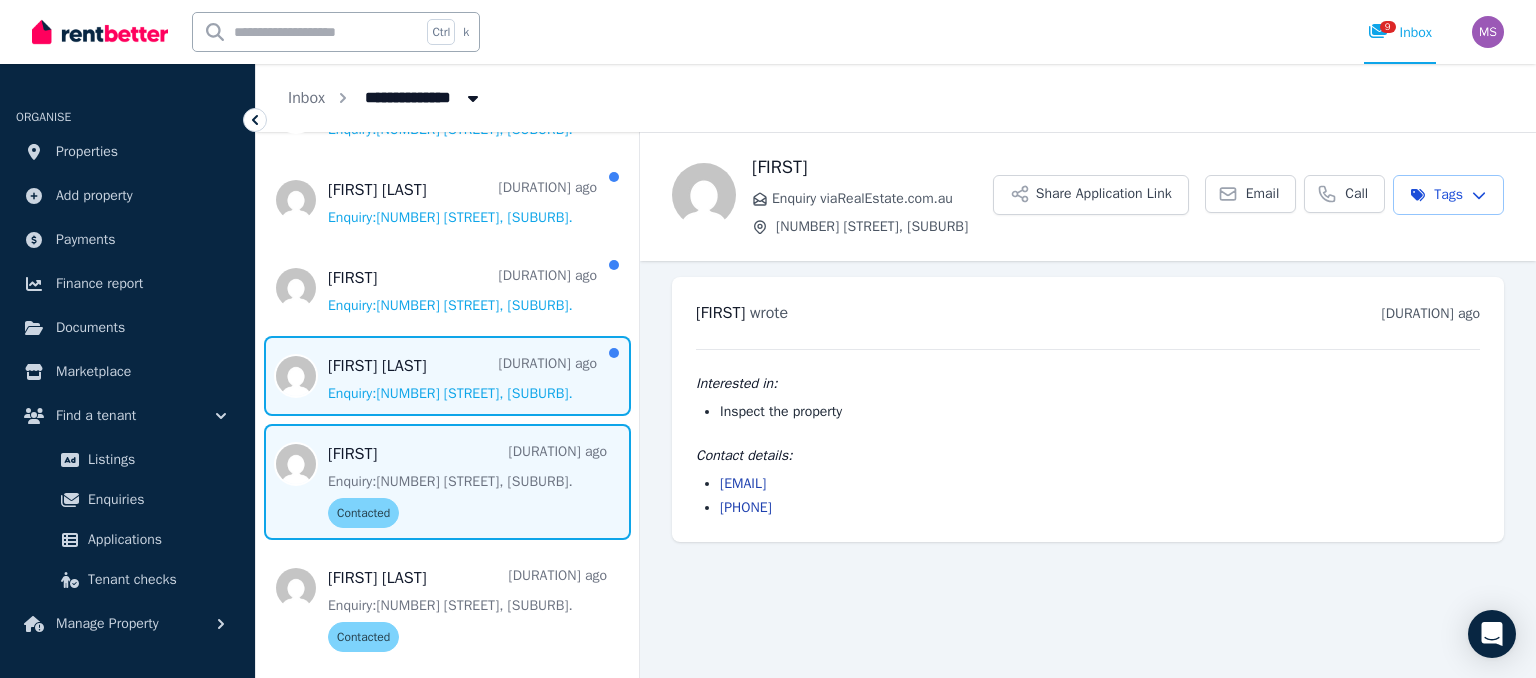 click at bounding box center [447, 376] 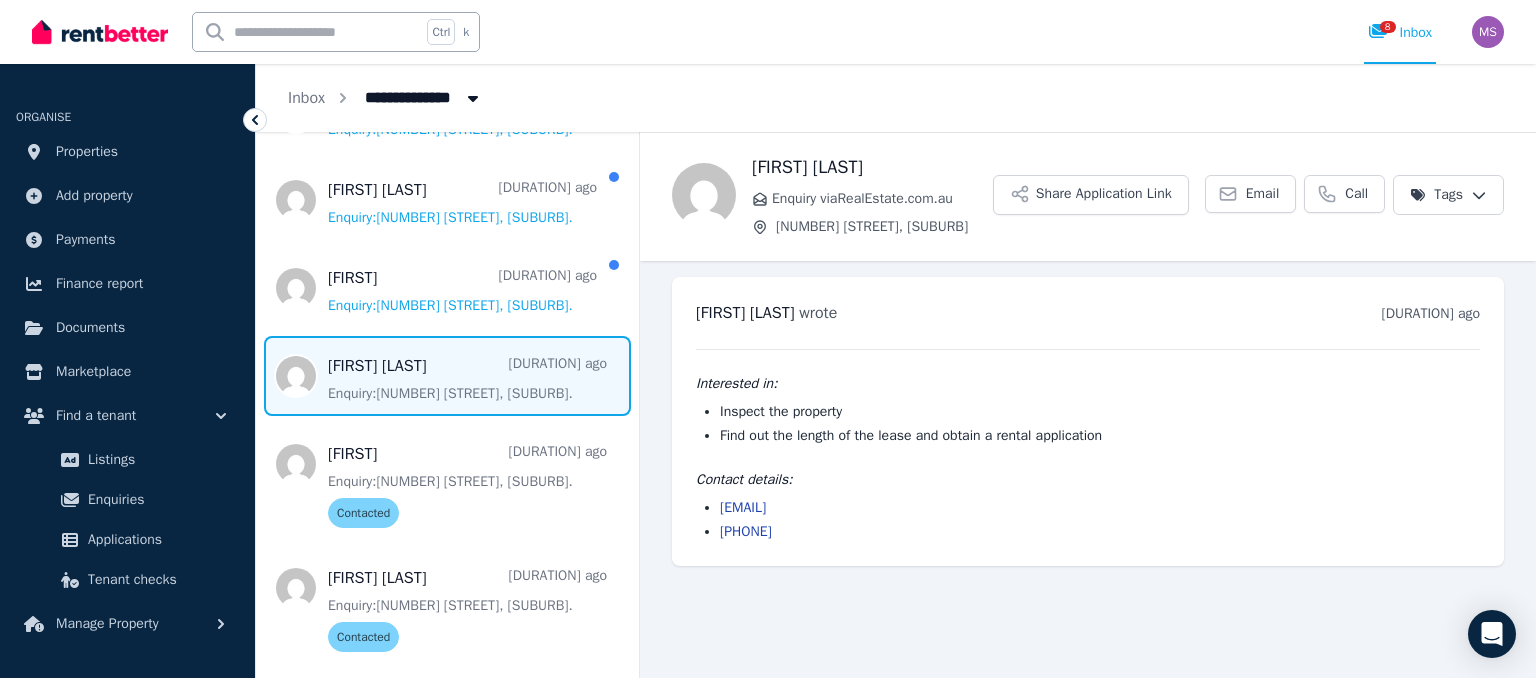 click on "**********" at bounding box center (768, 339) 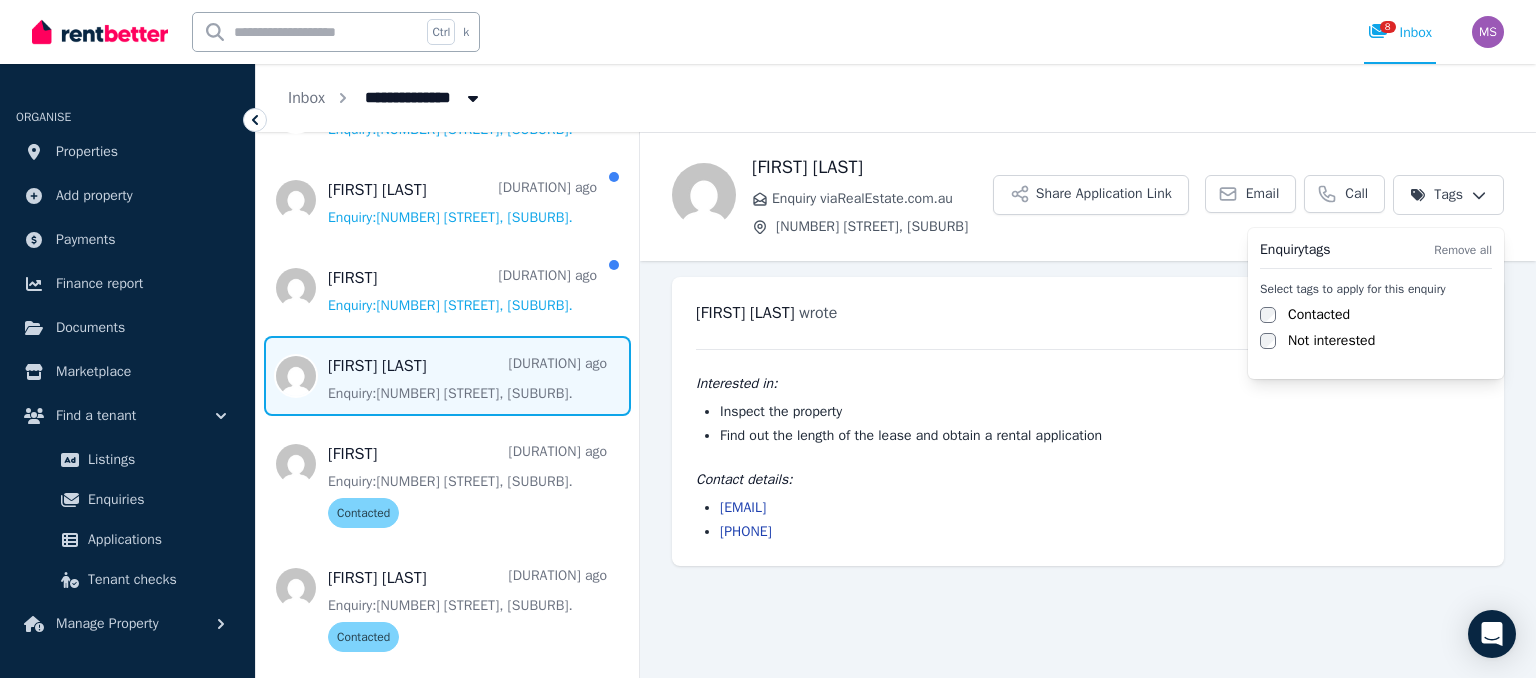 click on "Contacted" at bounding box center (1319, 315) 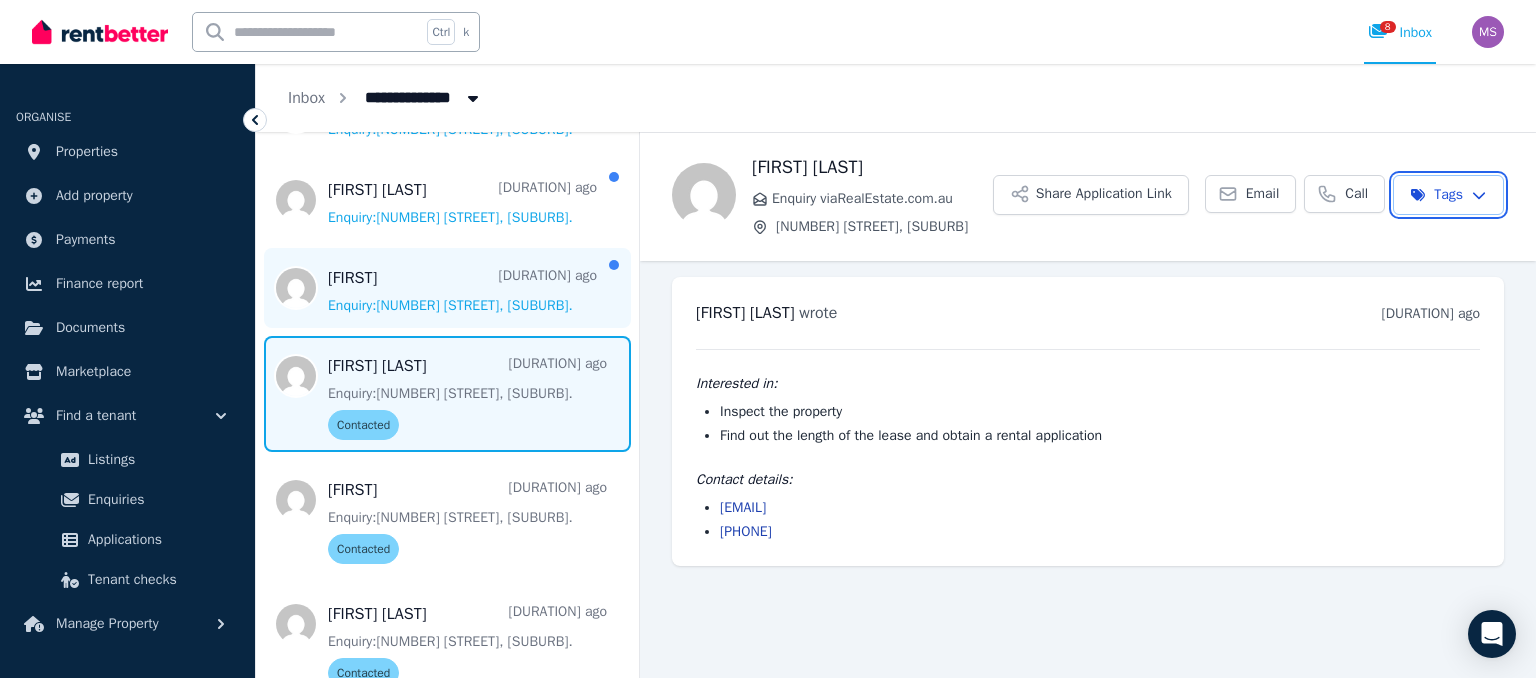 click on "**********" at bounding box center (768, 339) 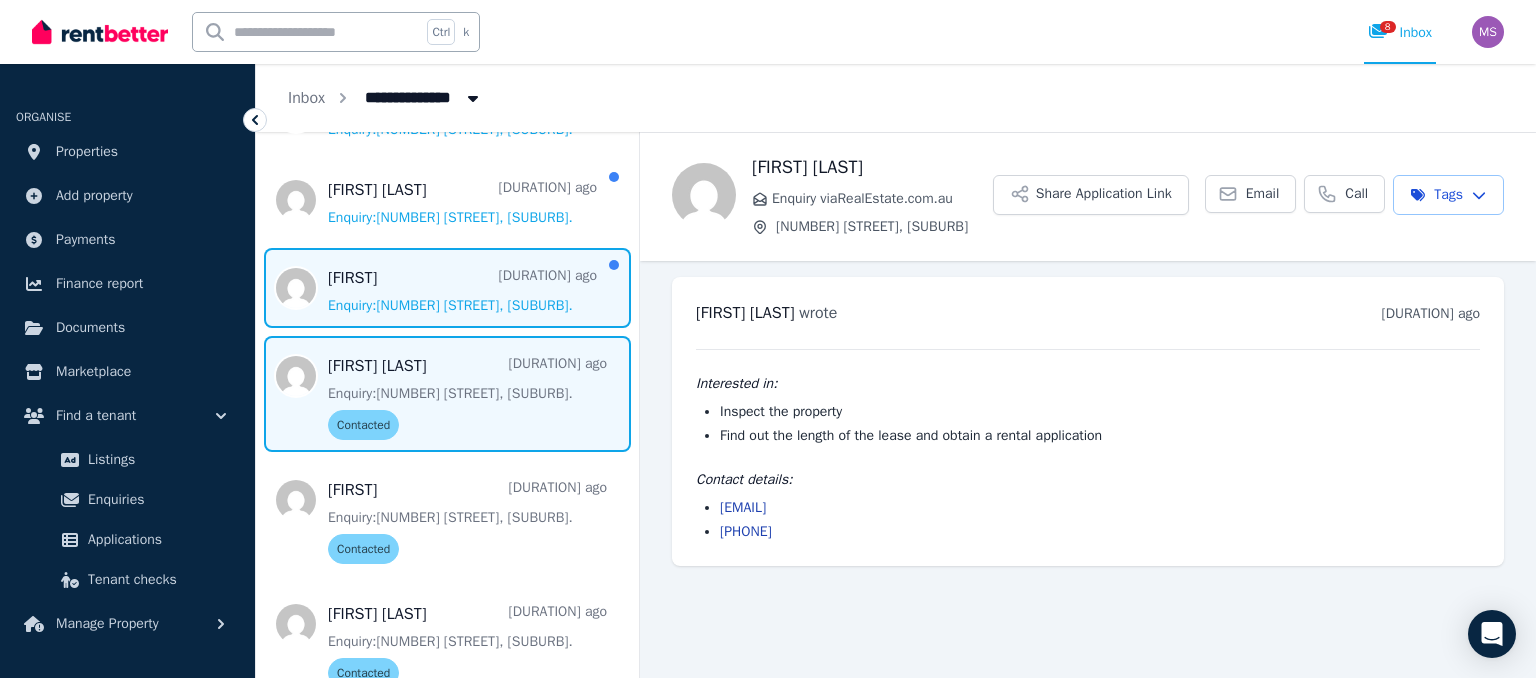 click at bounding box center [447, 288] 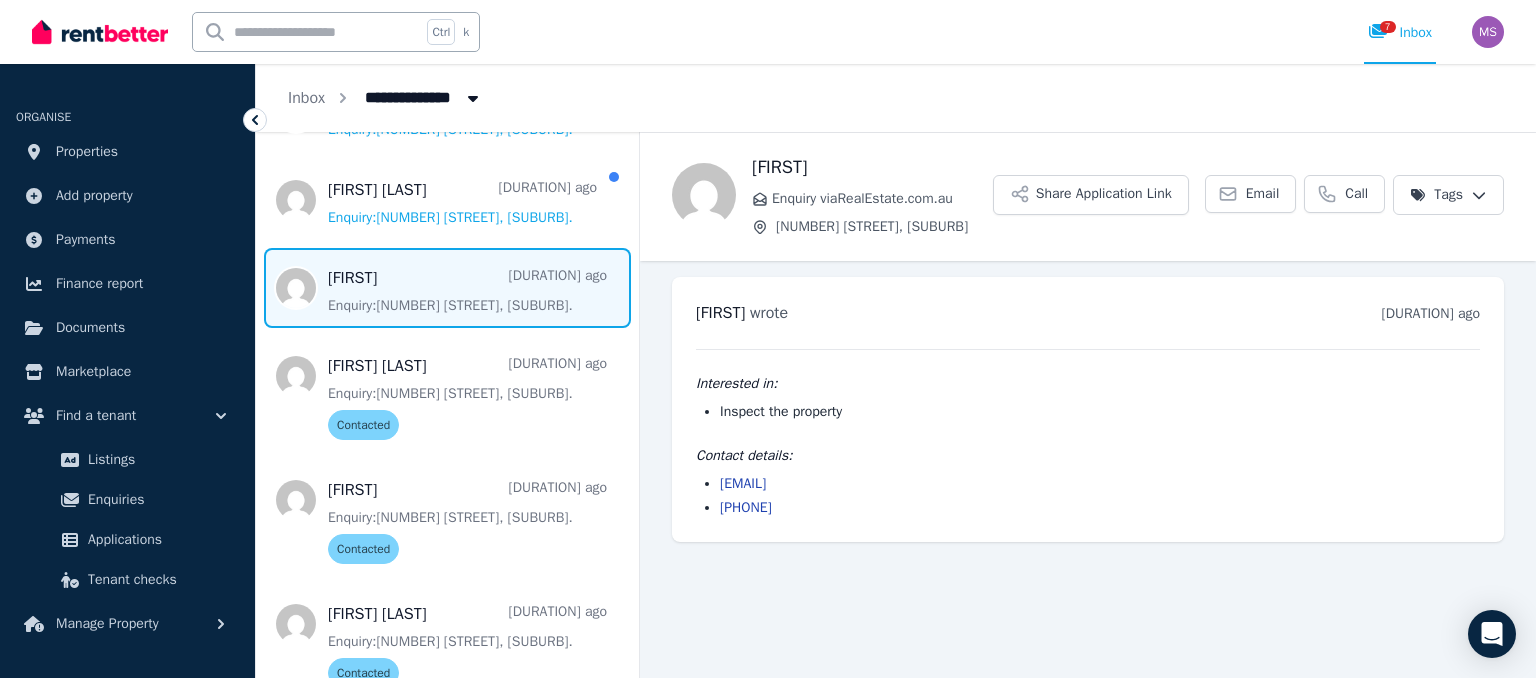 click on "**********" at bounding box center (768, 339) 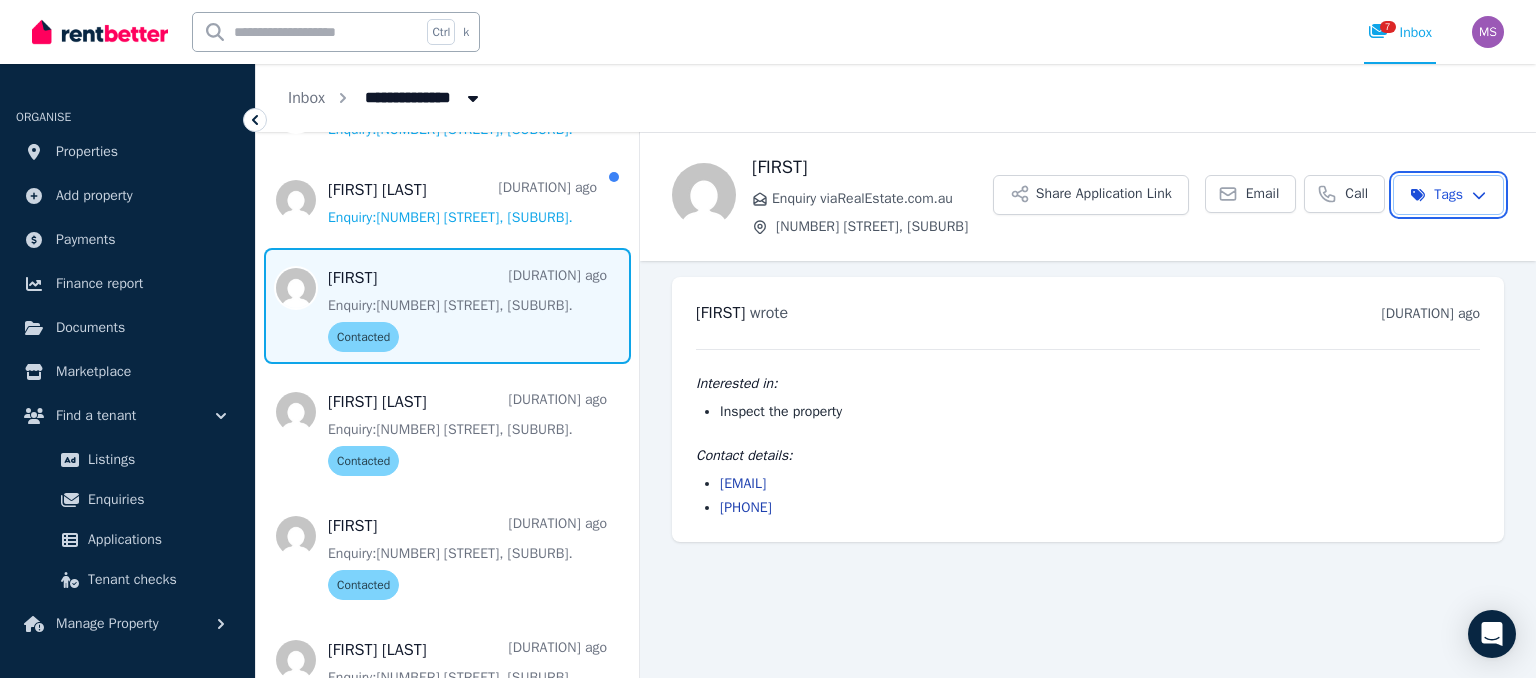 click on "**********" at bounding box center (768, 339) 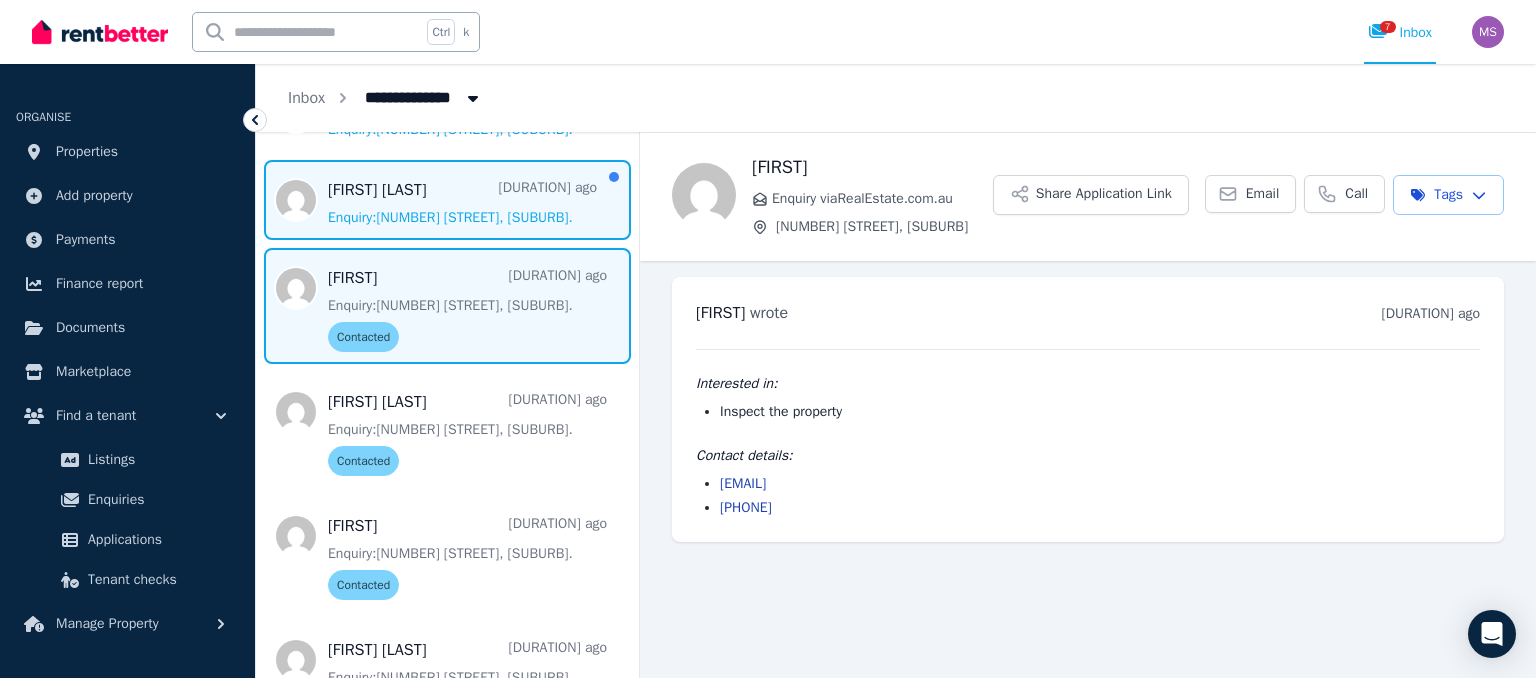 click at bounding box center (447, 200) 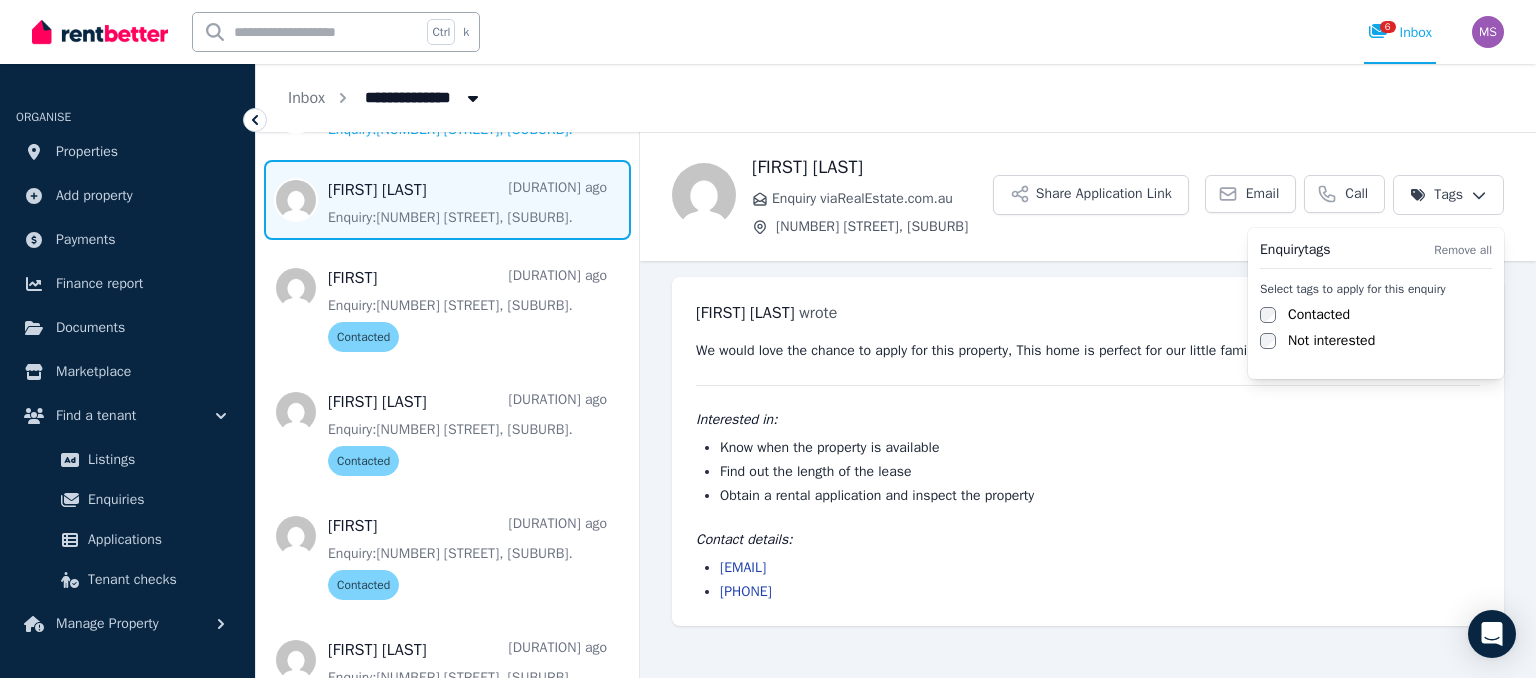 click on "**********" at bounding box center [768, 339] 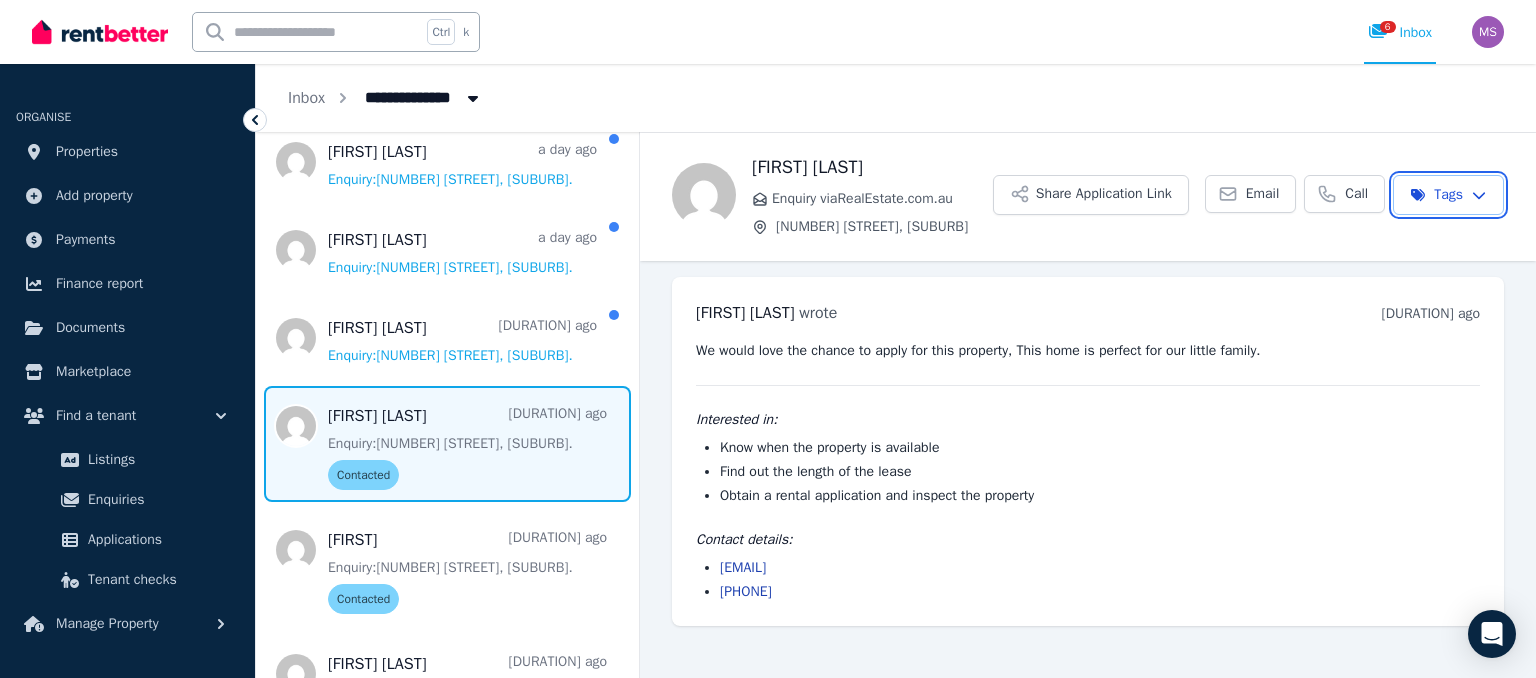 click on "**********" at bounding box center (768, 339) 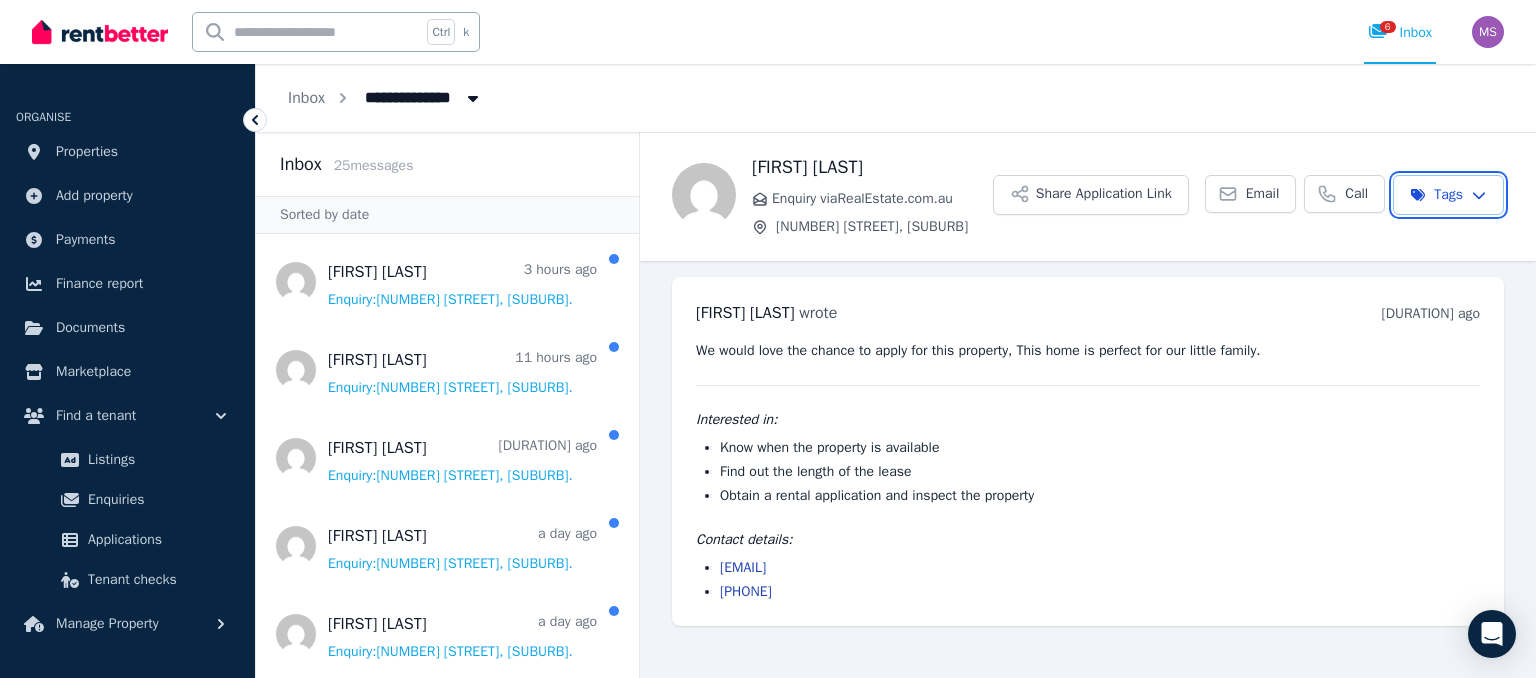 scroll, scrollTop: 0, scrollLeft: 0, axis: both 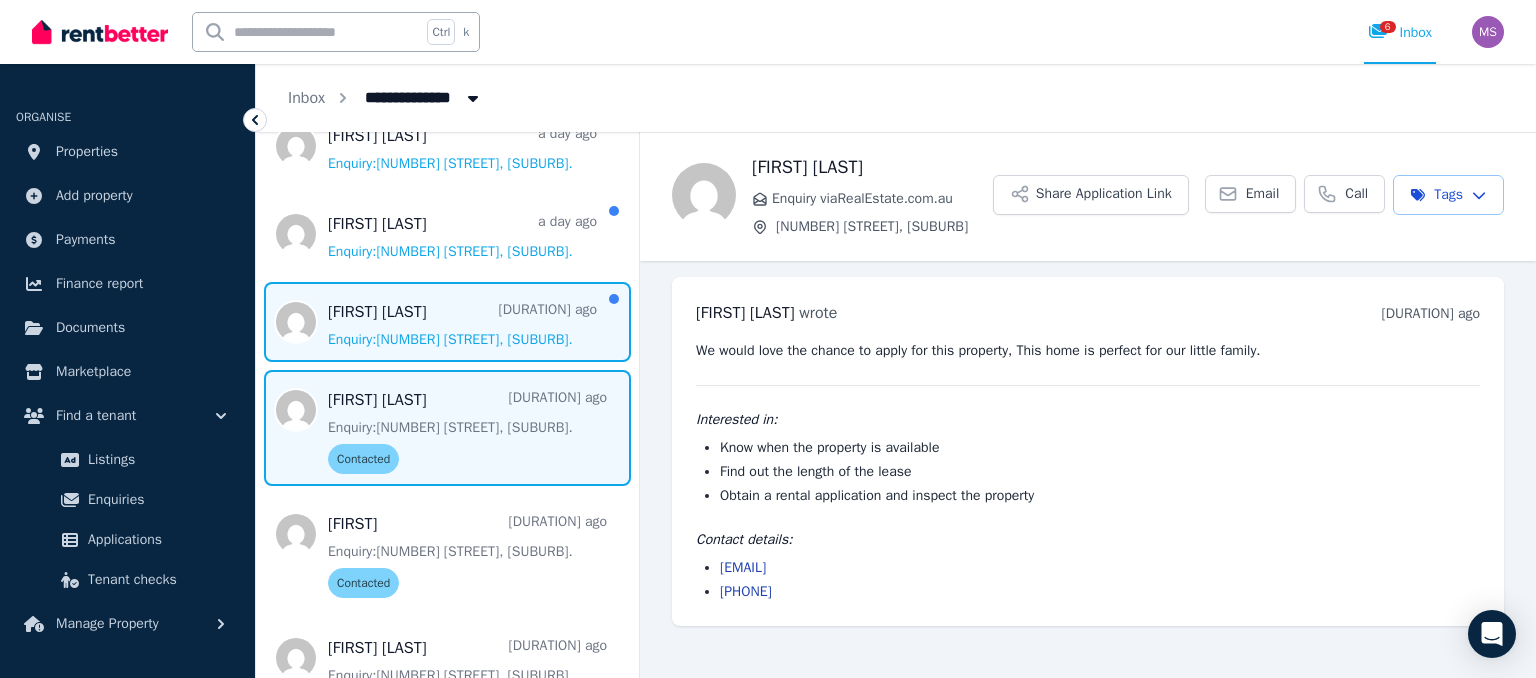 click at bounding box center (447, 322) 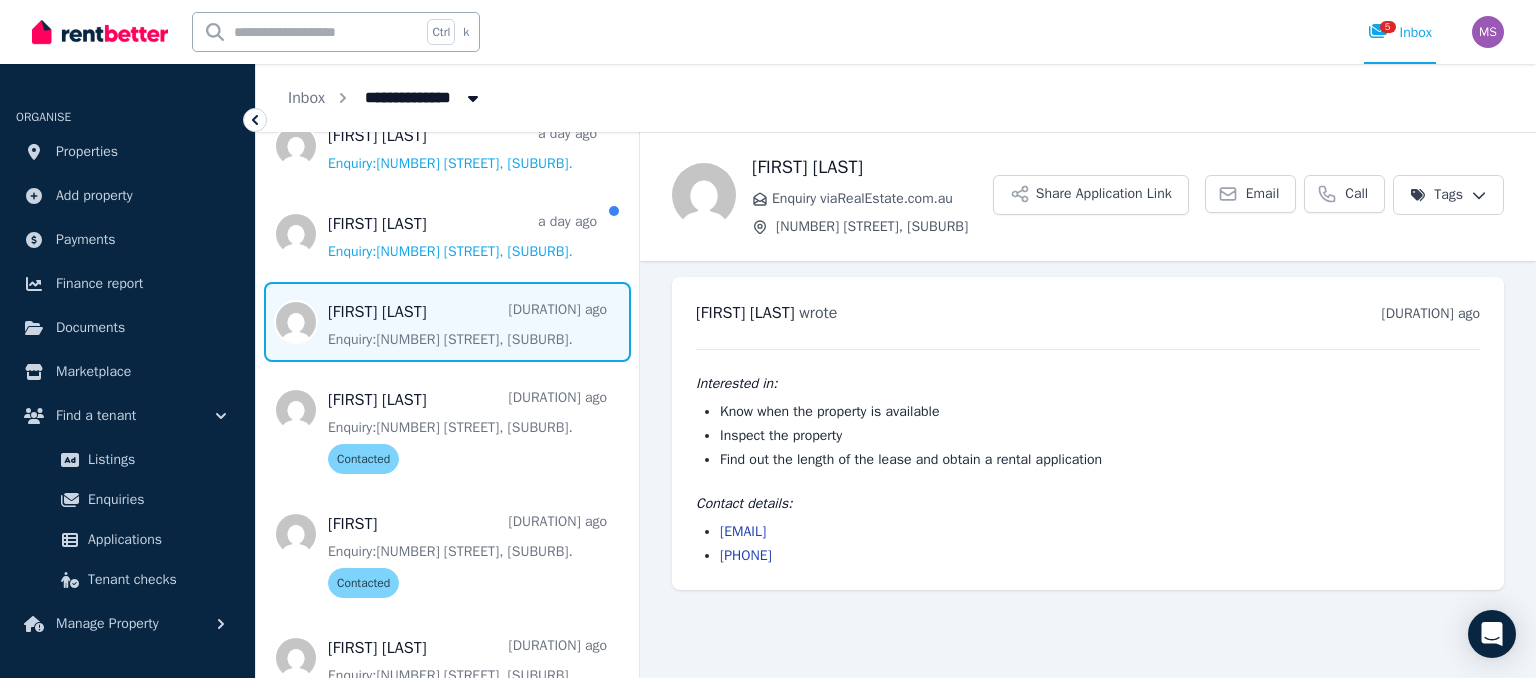 click on "**********" at bounding box center [768, 339] 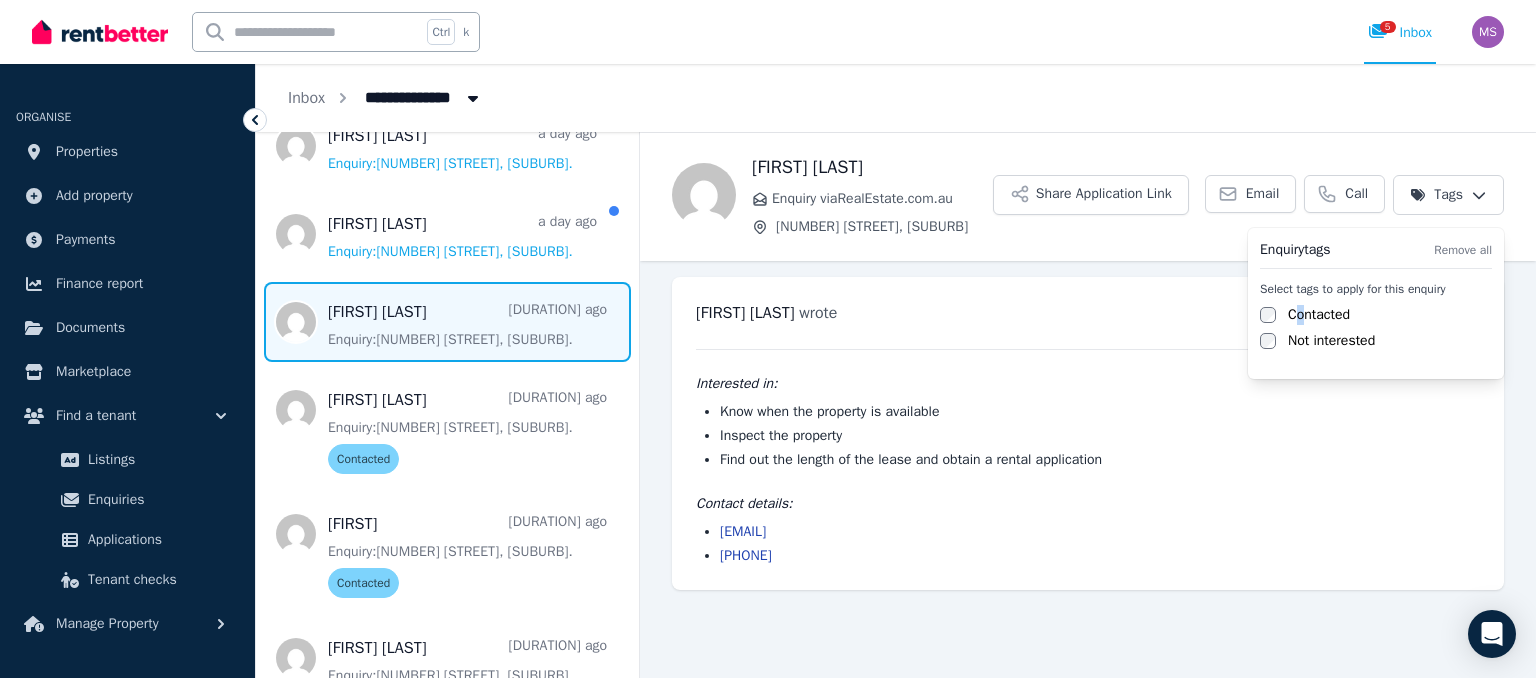 drag, startPoint x: 1299, startPoint y: 316, endPoint x: 1309, endPoint y: 287, distance: 30.675724 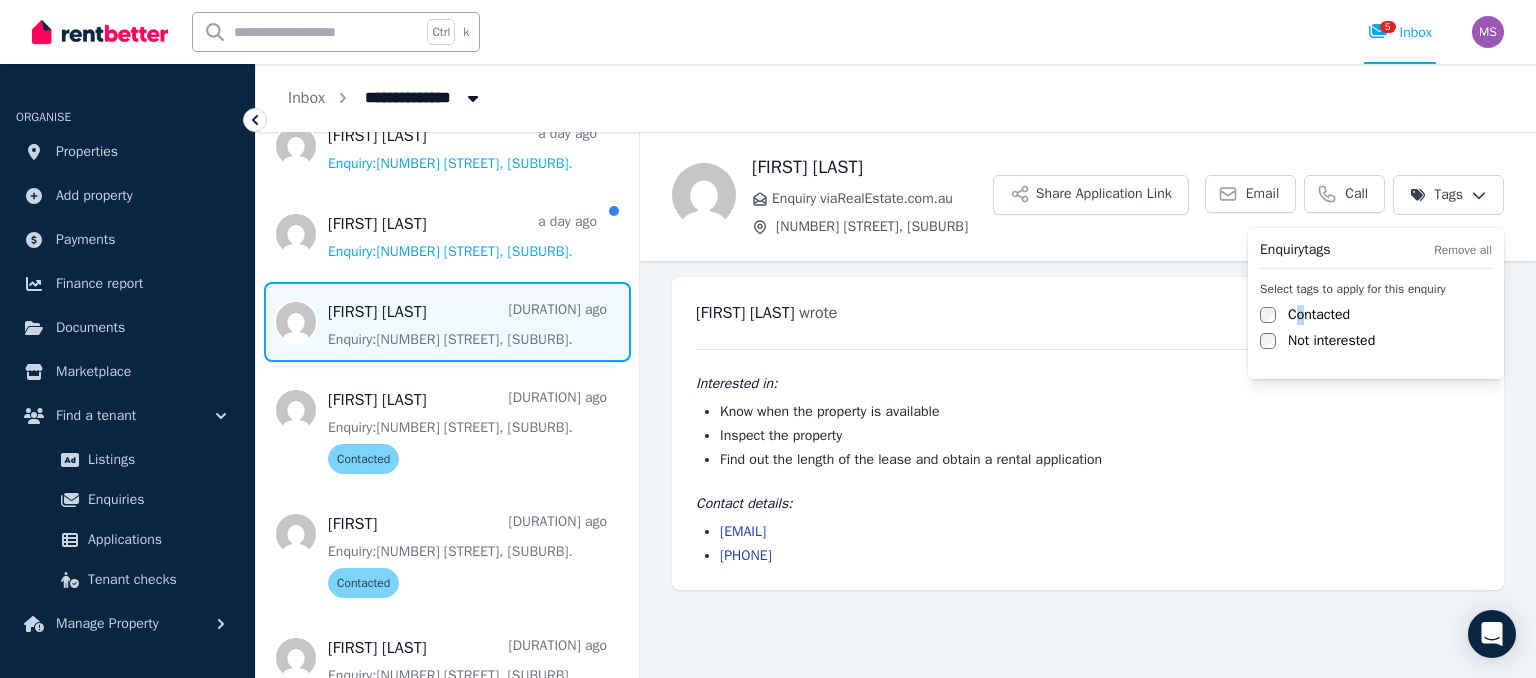 click on "Select tags to apply for this   enquiry Contacted Not interested" at bounding box center (1376, 316) 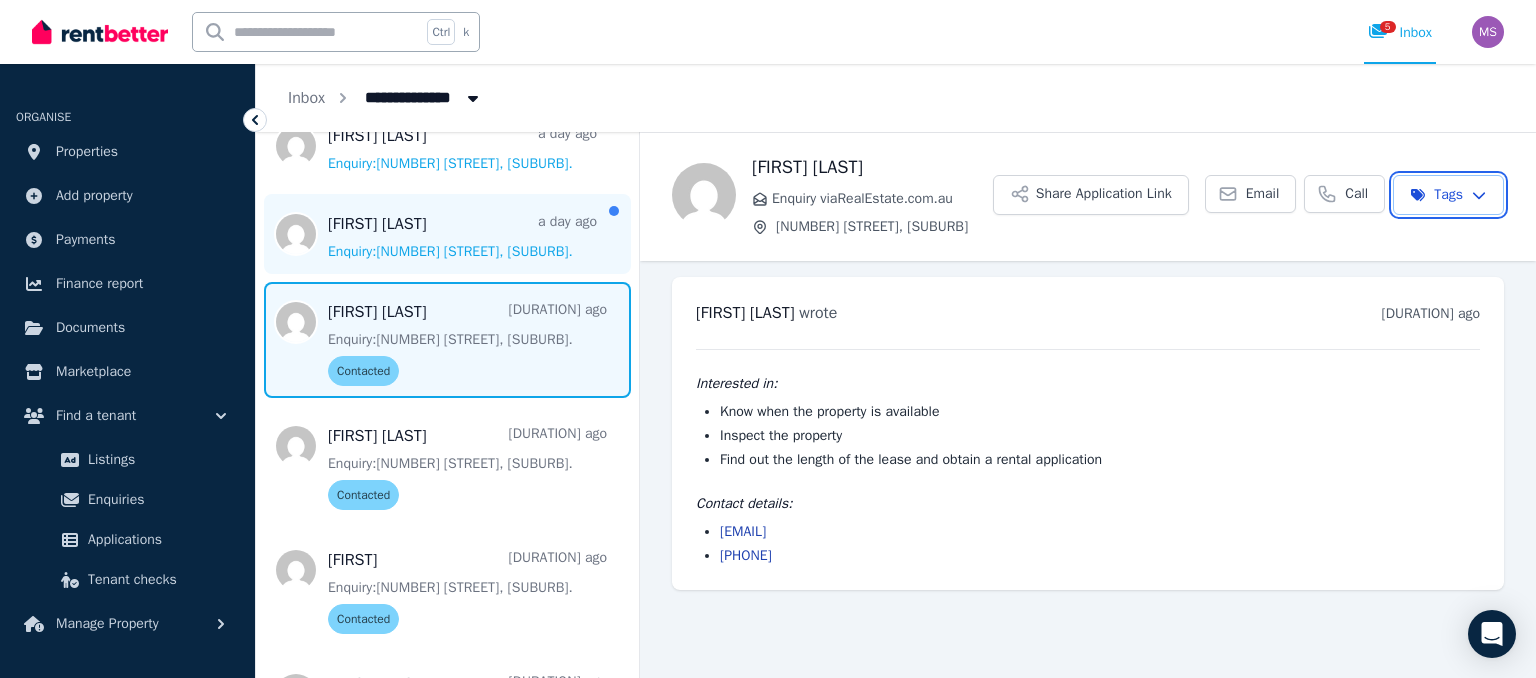 click on "**********" at bounding box center [768, 339] 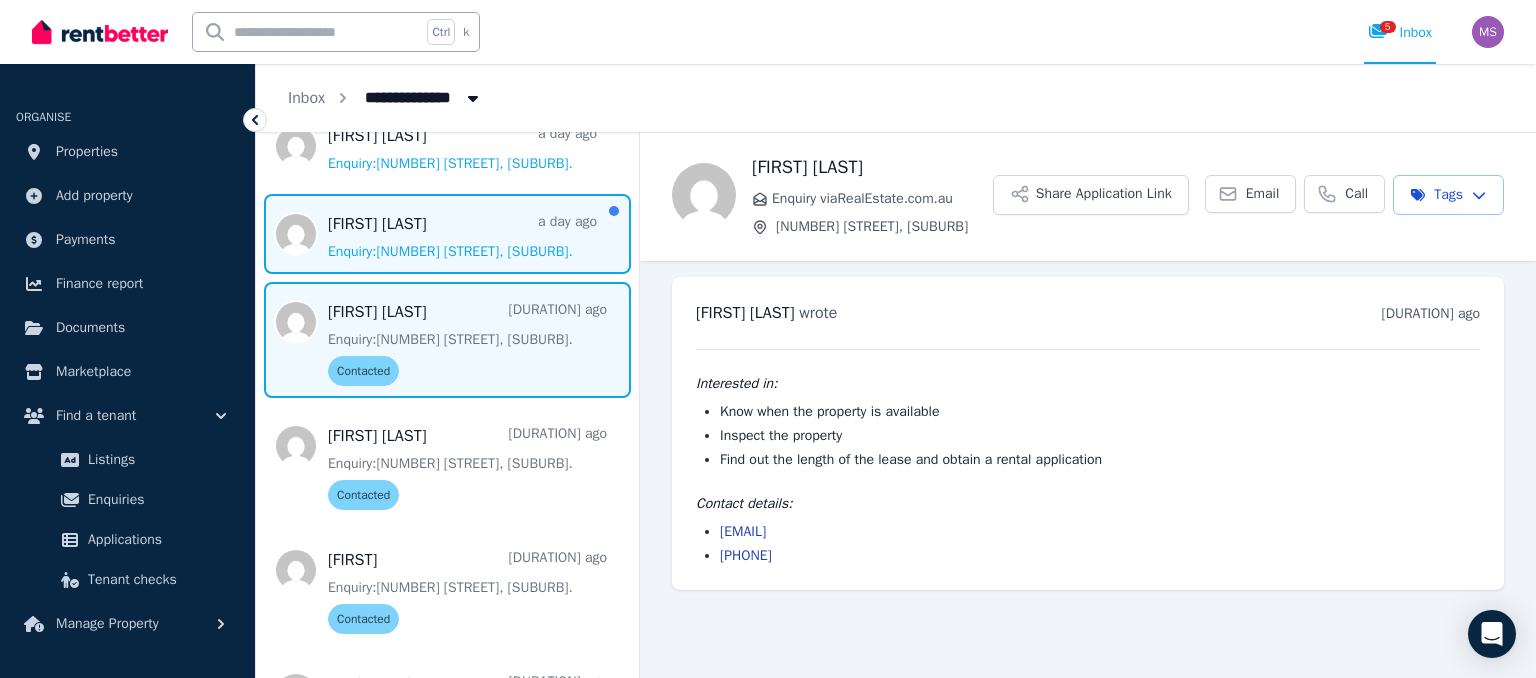 click at bounding box center [447, 234] 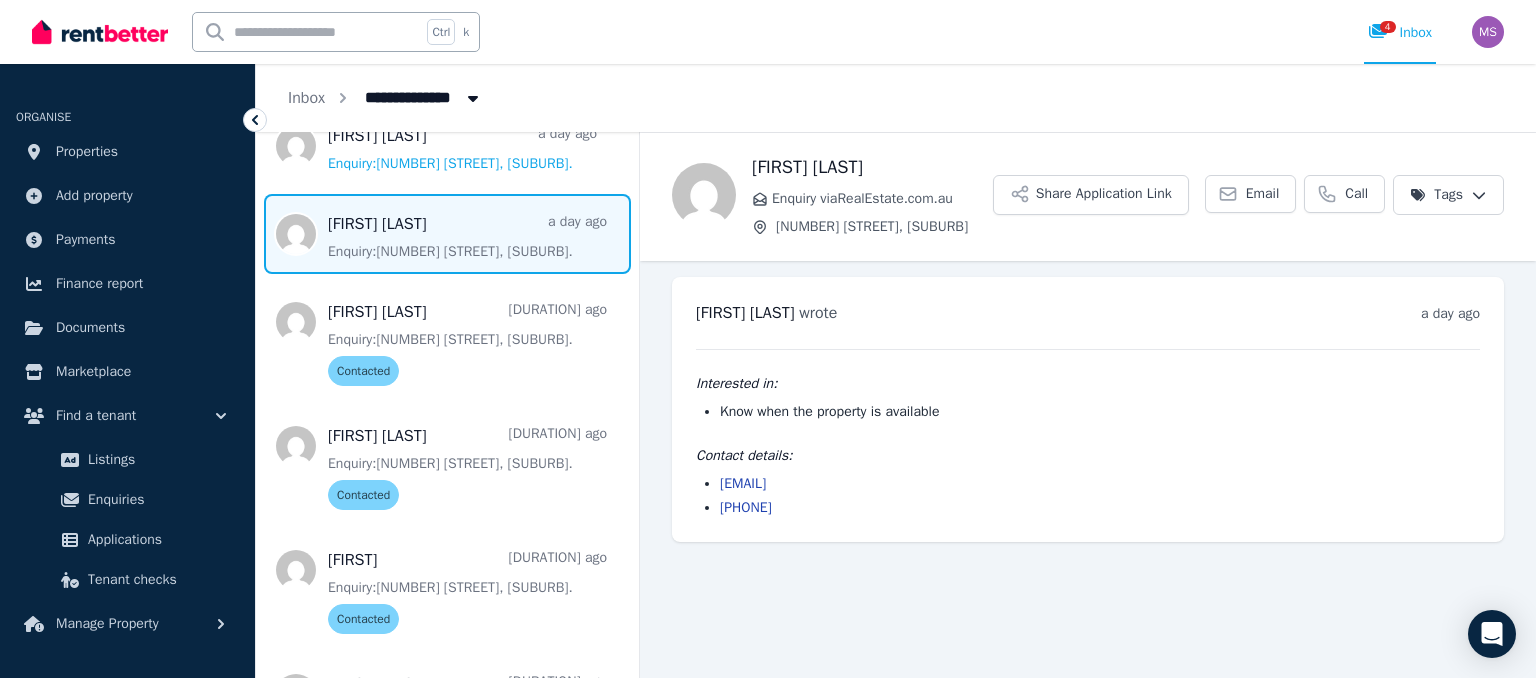 click on "**********" at bounding box center [768, 339] 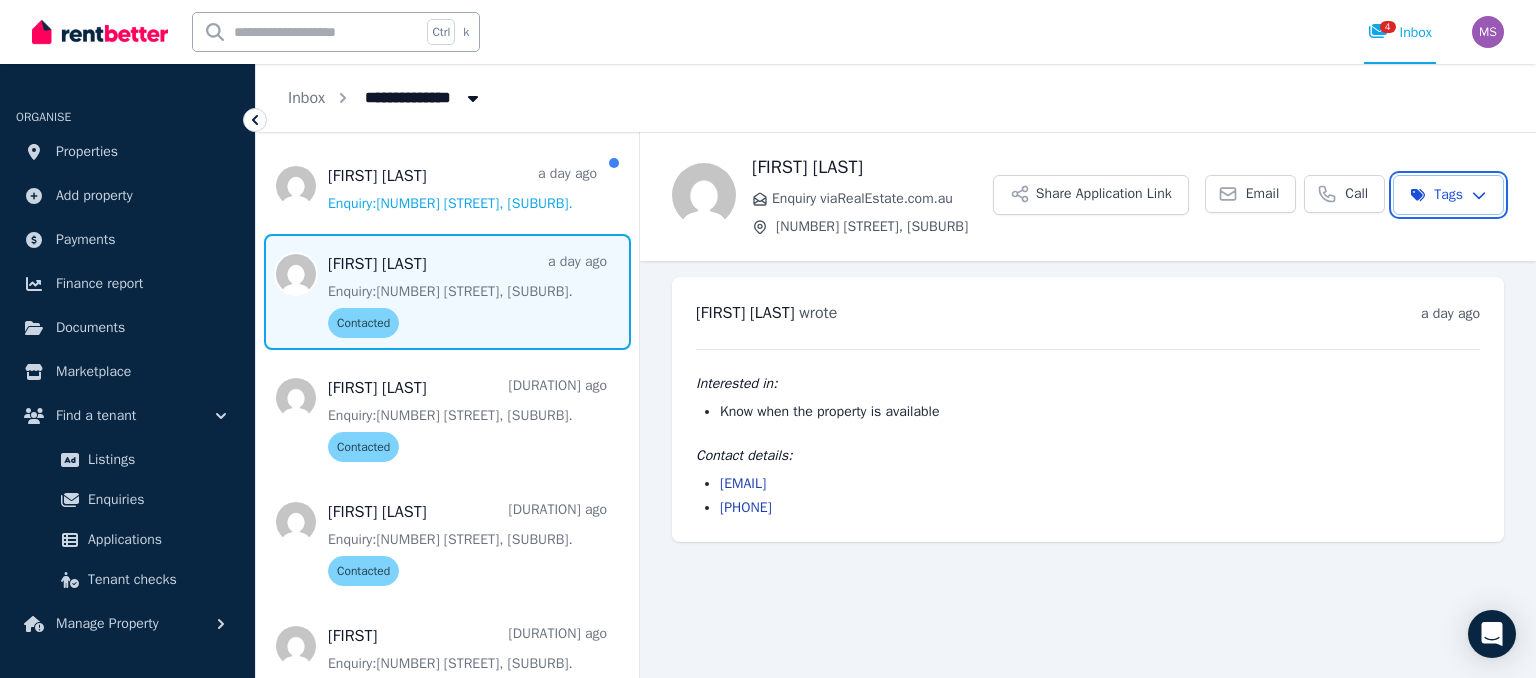 click on "**********" at bounding box center [768, 339] 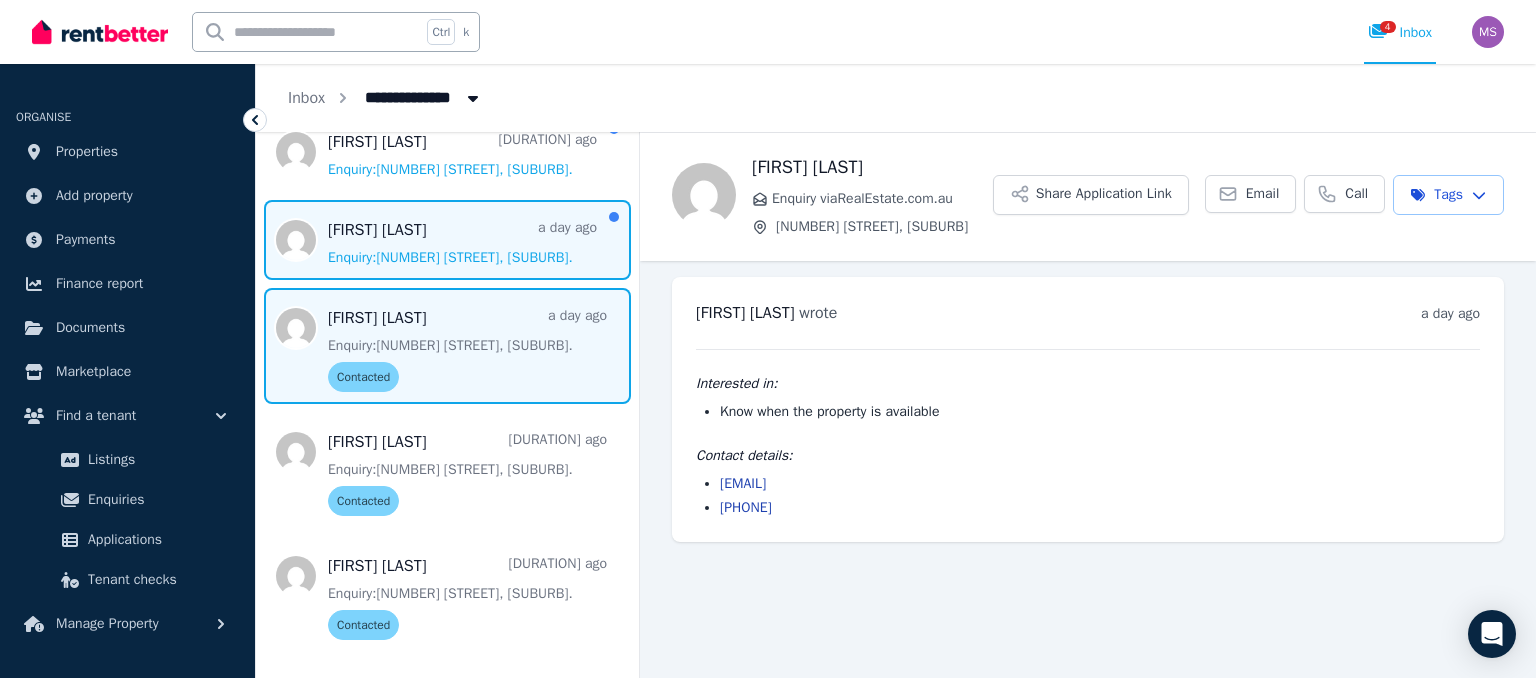 click at bounding box center [447, 240] 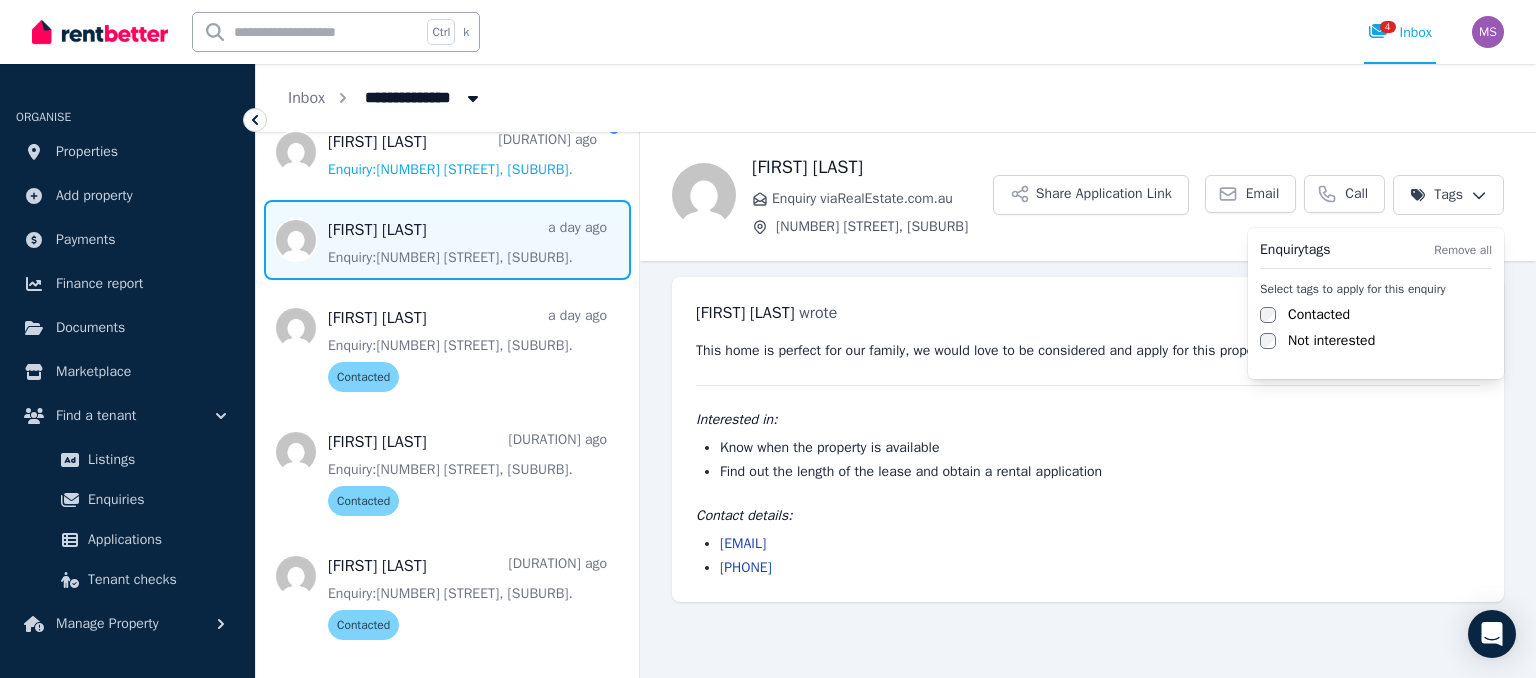 click on "**********" at bounding box center [768, 339] 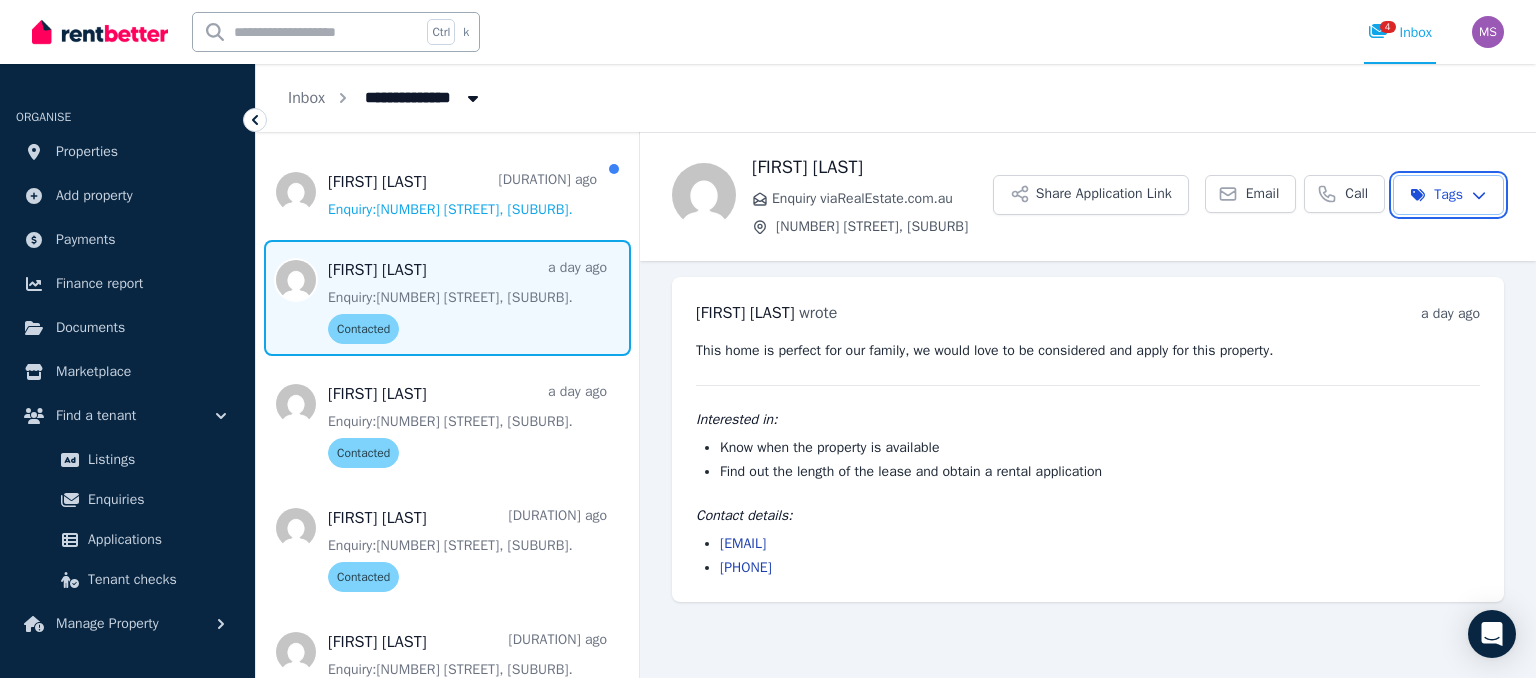 scroll, scrollTop: 172, scrollLeft: 0, axis: vertical 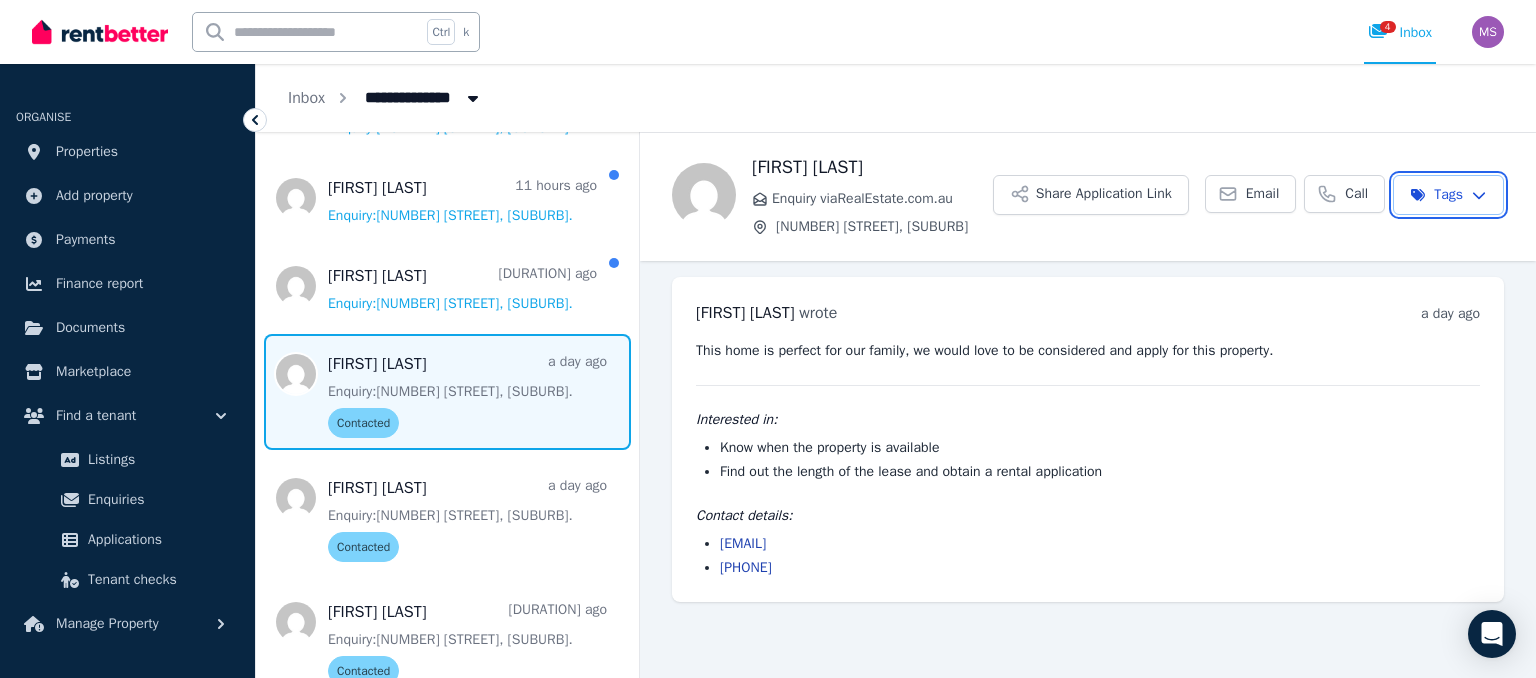 click on "**********" at bounding box center [768, 339] 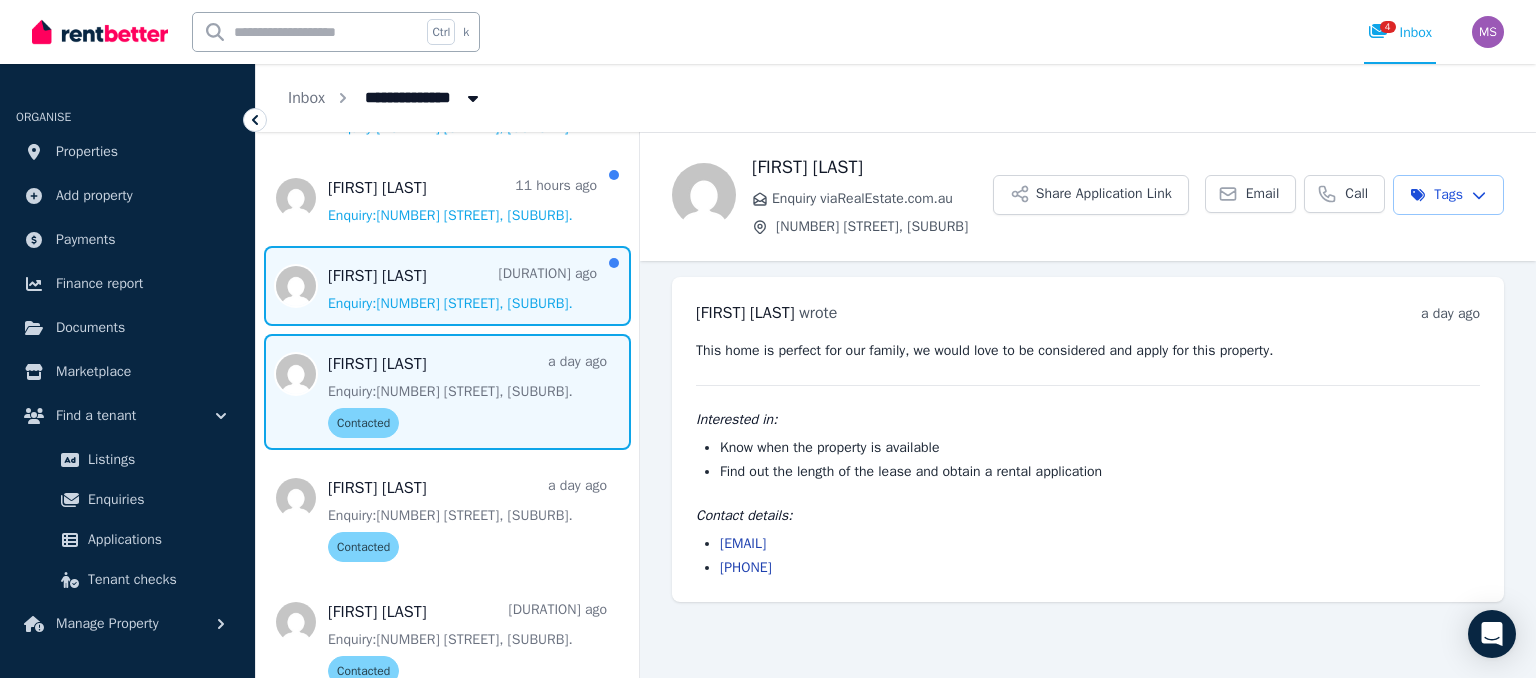click at bounding box center (447, 286) 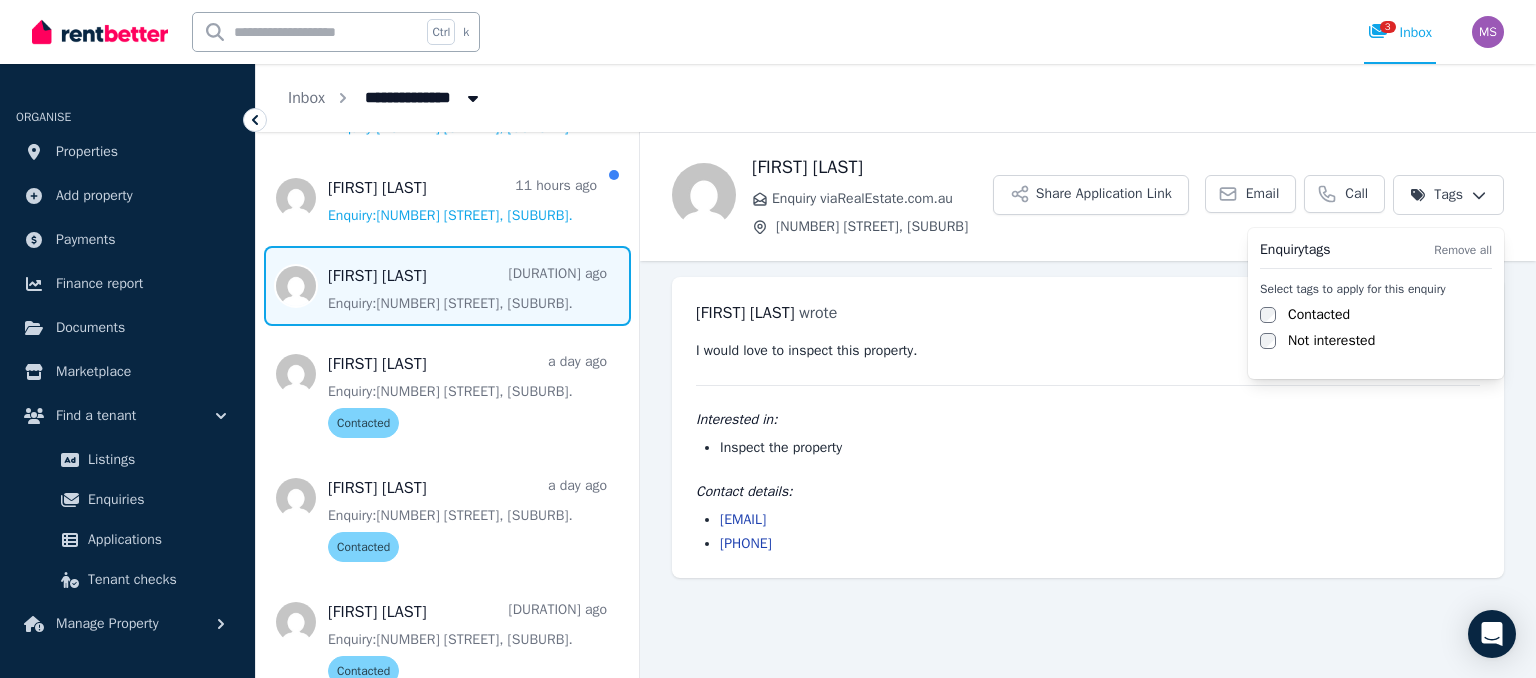 click on "**********" at bounding box center (768, 339) 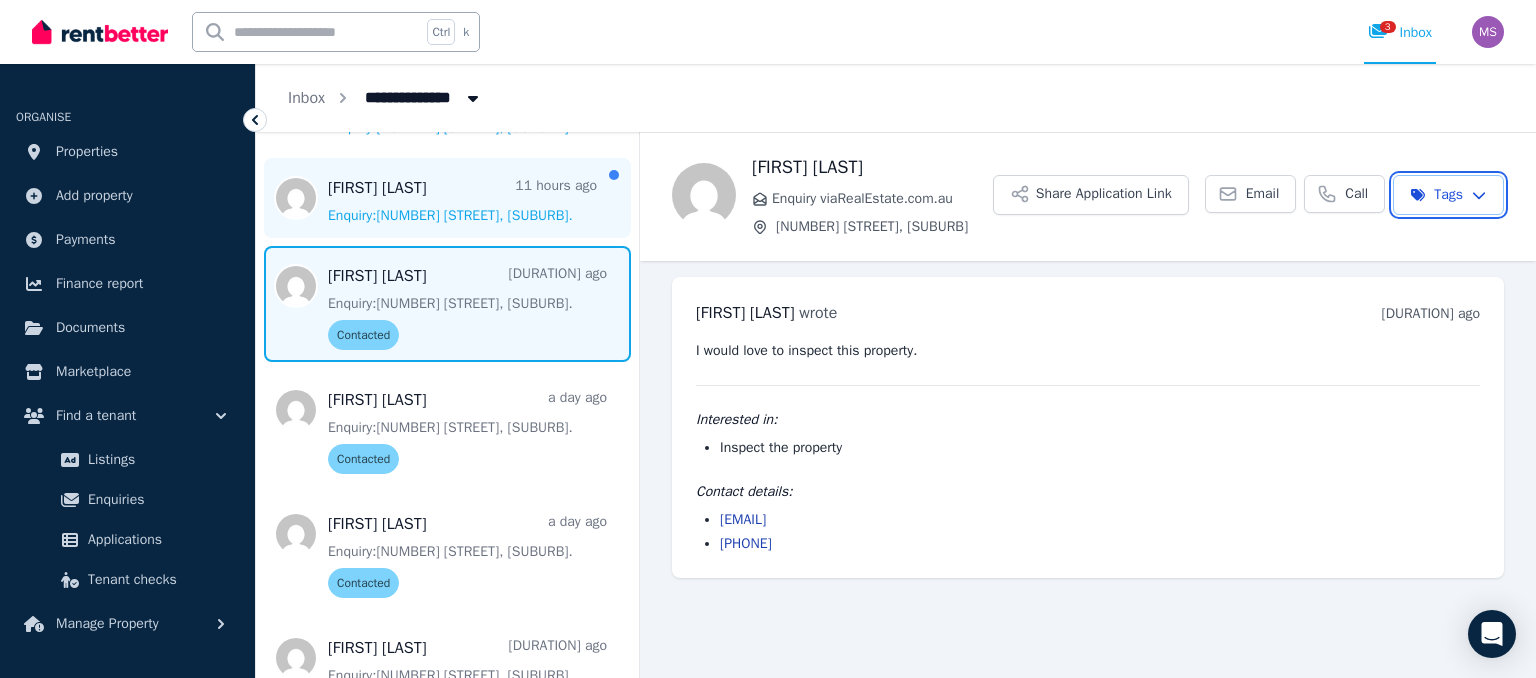 click on "**********" at bounding box center [768, 339] 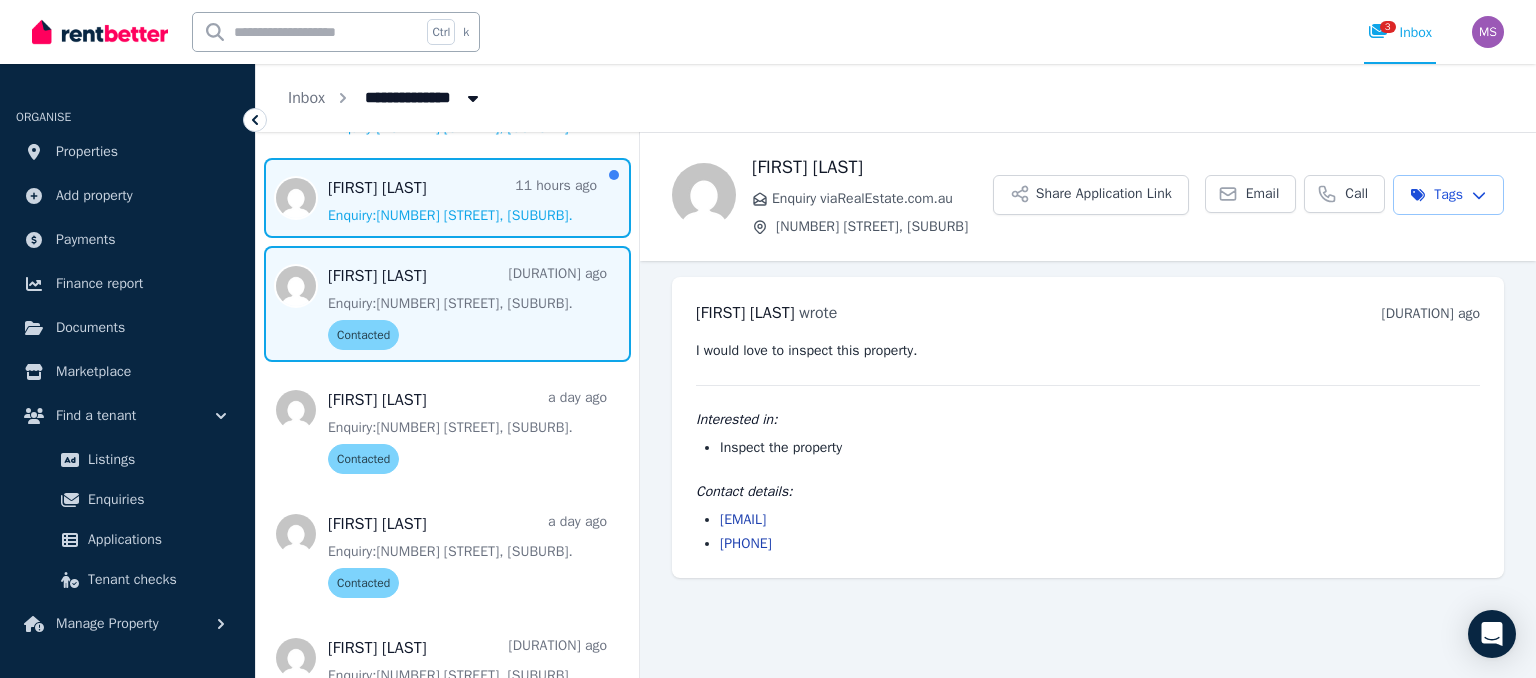 click at bounding box center [447, 198] 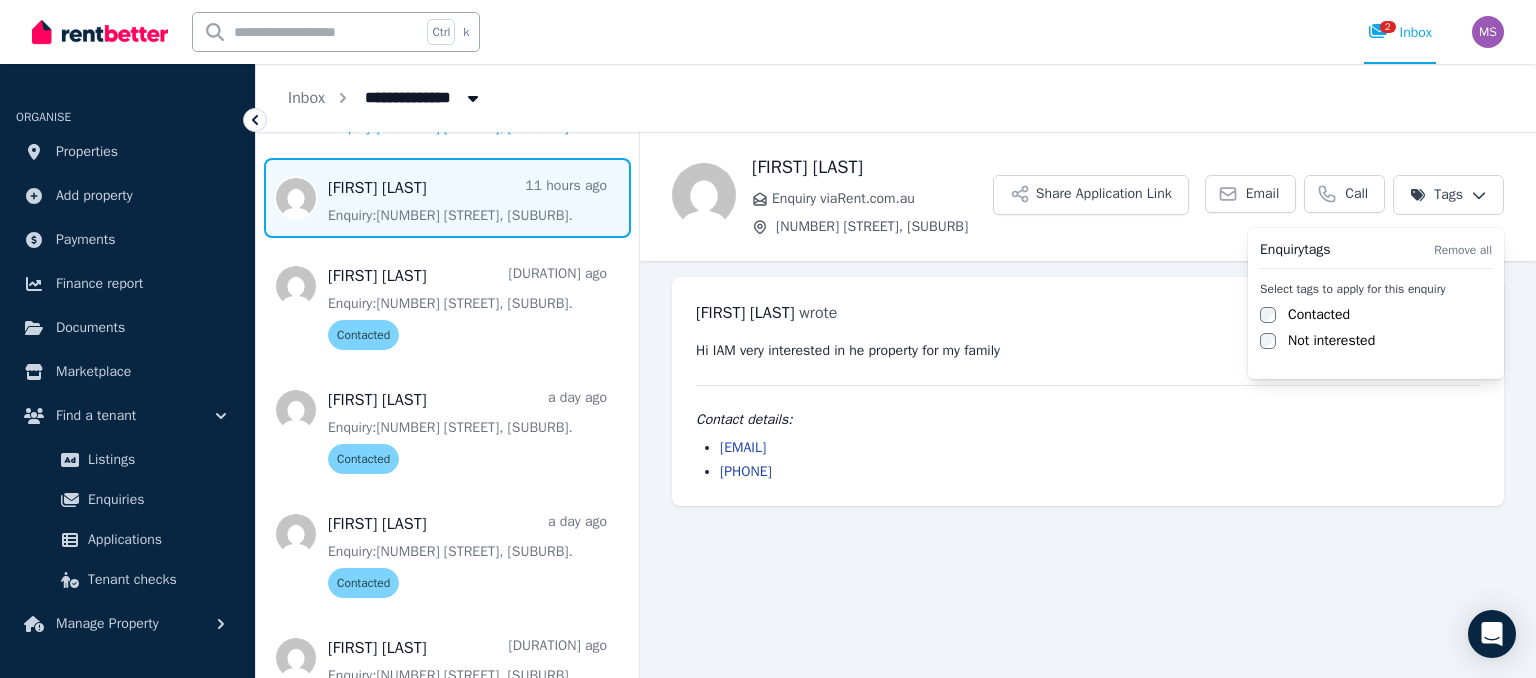 click on "**********" at bounding box center (768, 339) 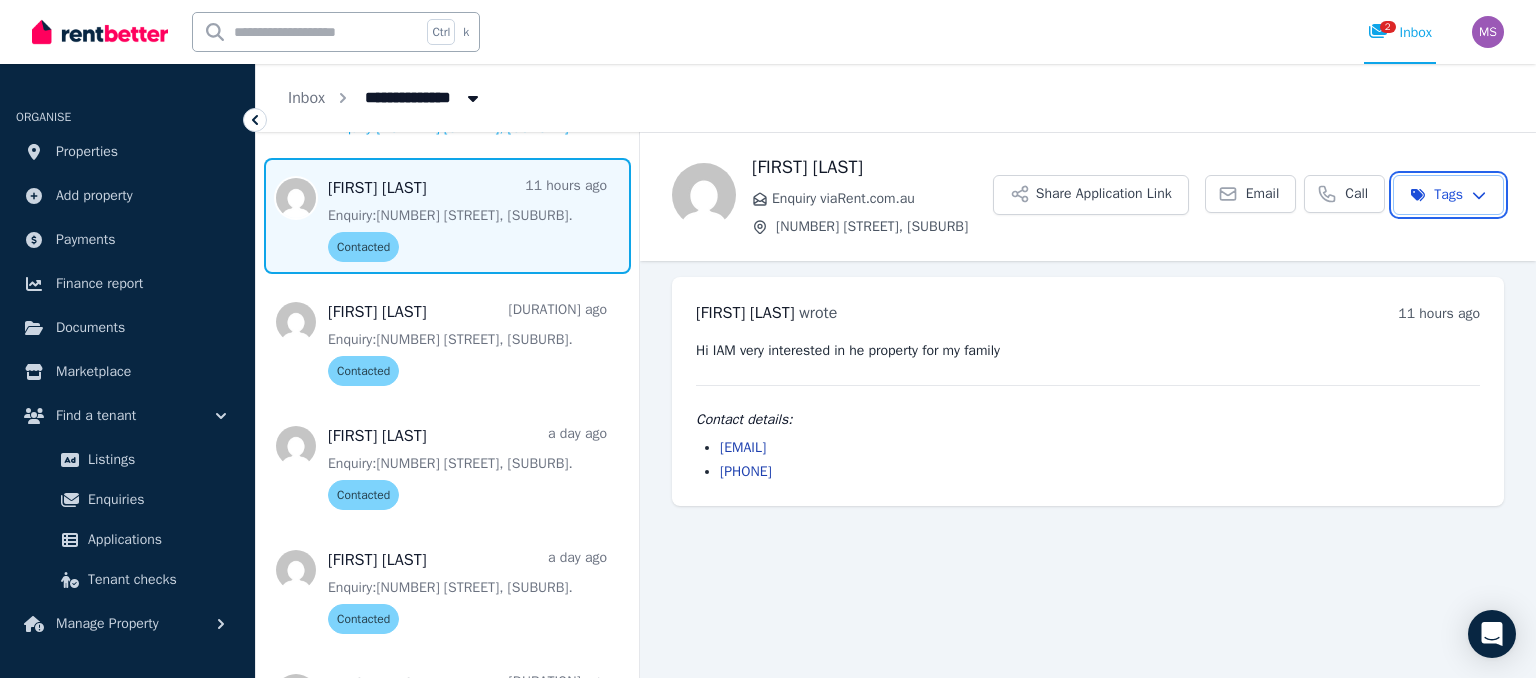 scroll, scrollTop: 0, scrollLeft: 0, axis: both 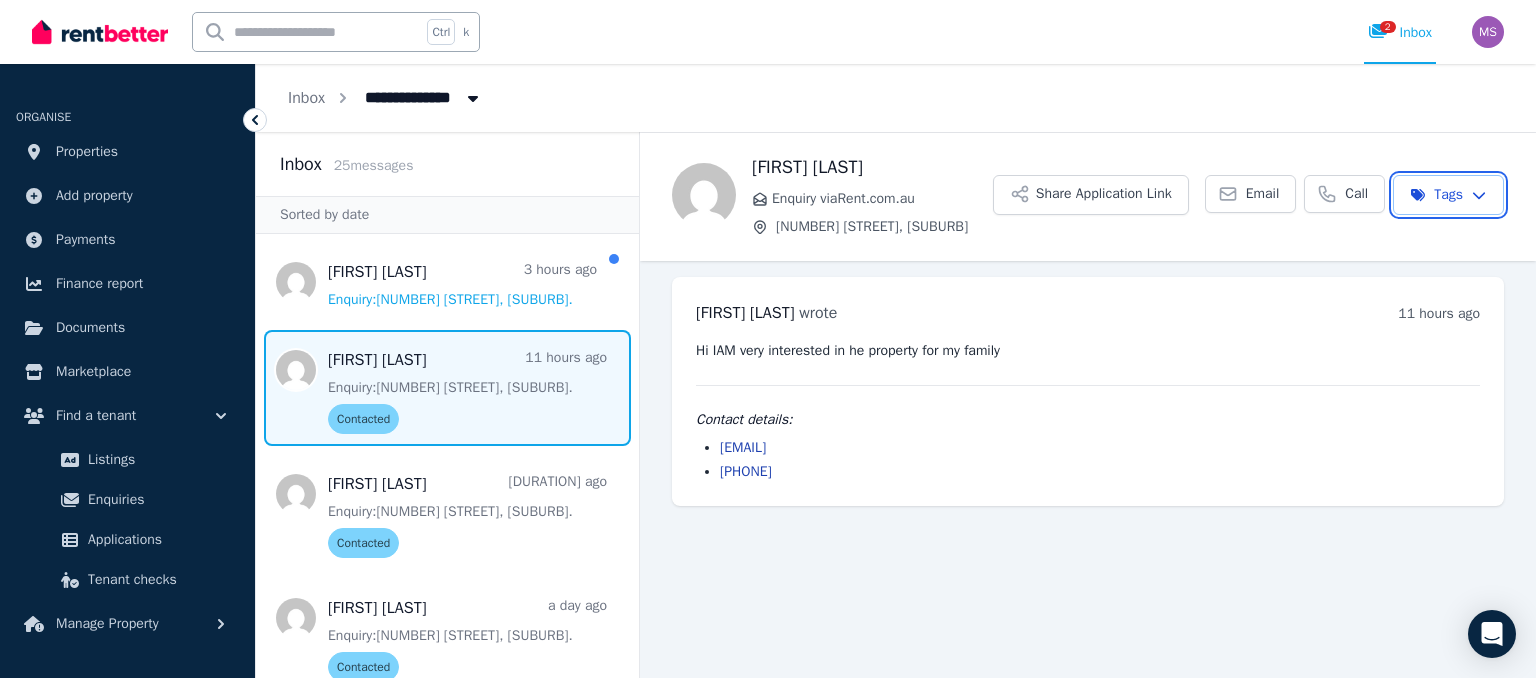 drag, startPoint x: 631, startPoint y: 230, endPoint x: 627, endPoint y: 141, distance: 89.08984 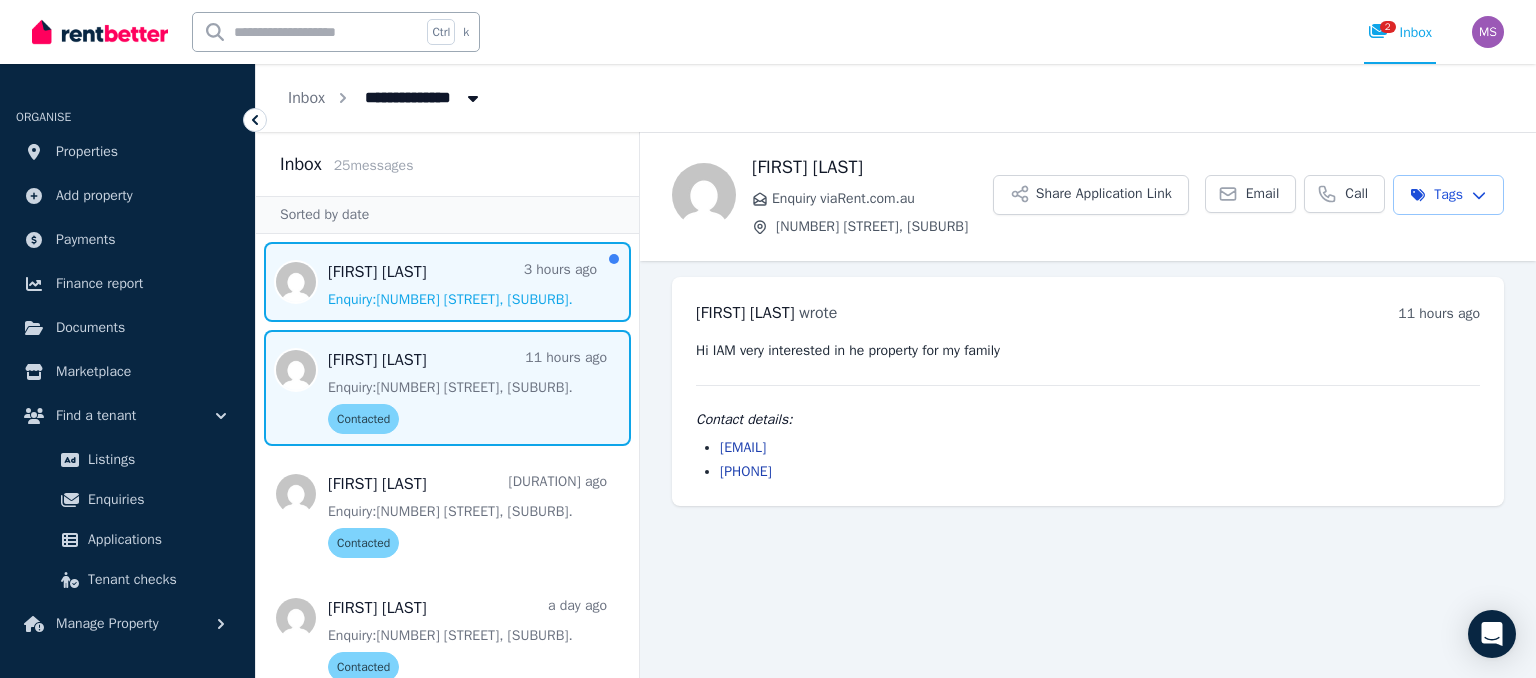 click at bounding box center [447, 282] 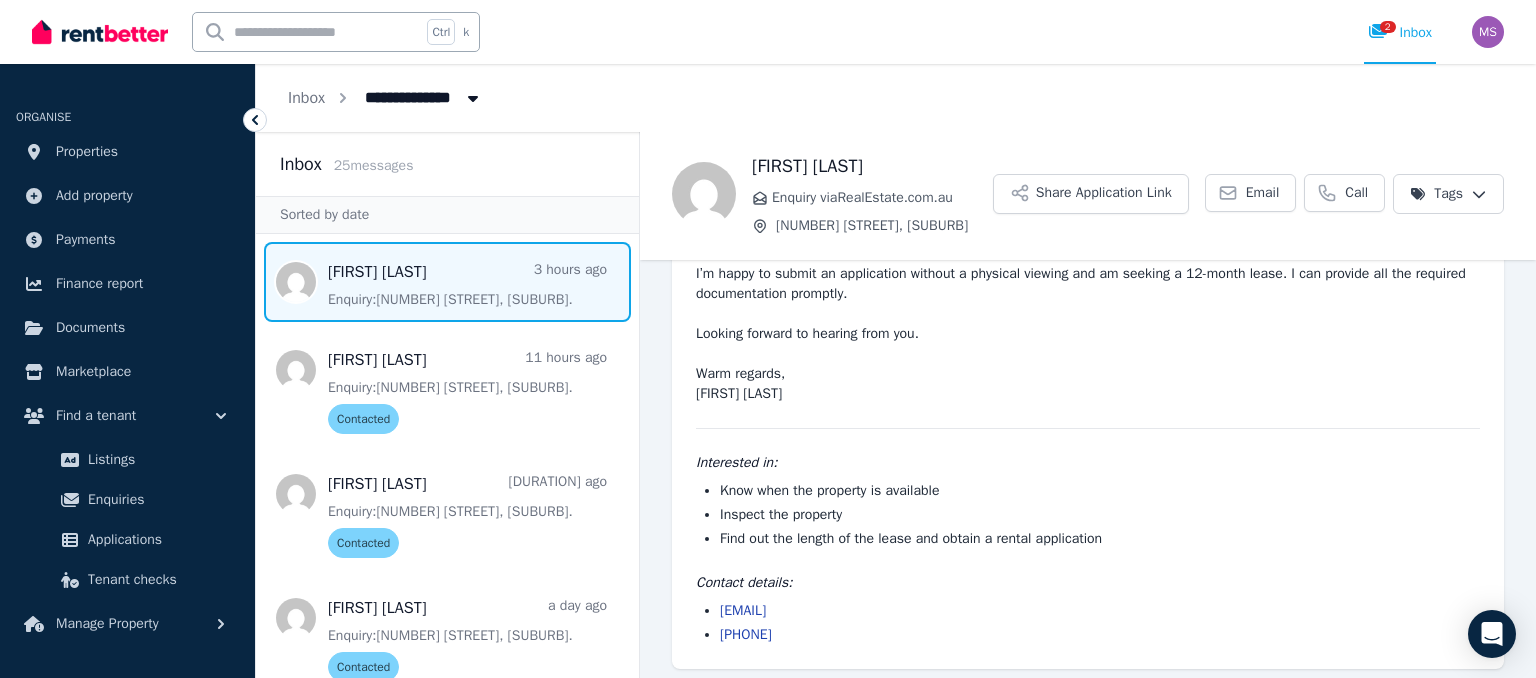 scroll, scrollTop: 204, scrollLeft: 0, axis: vertical 